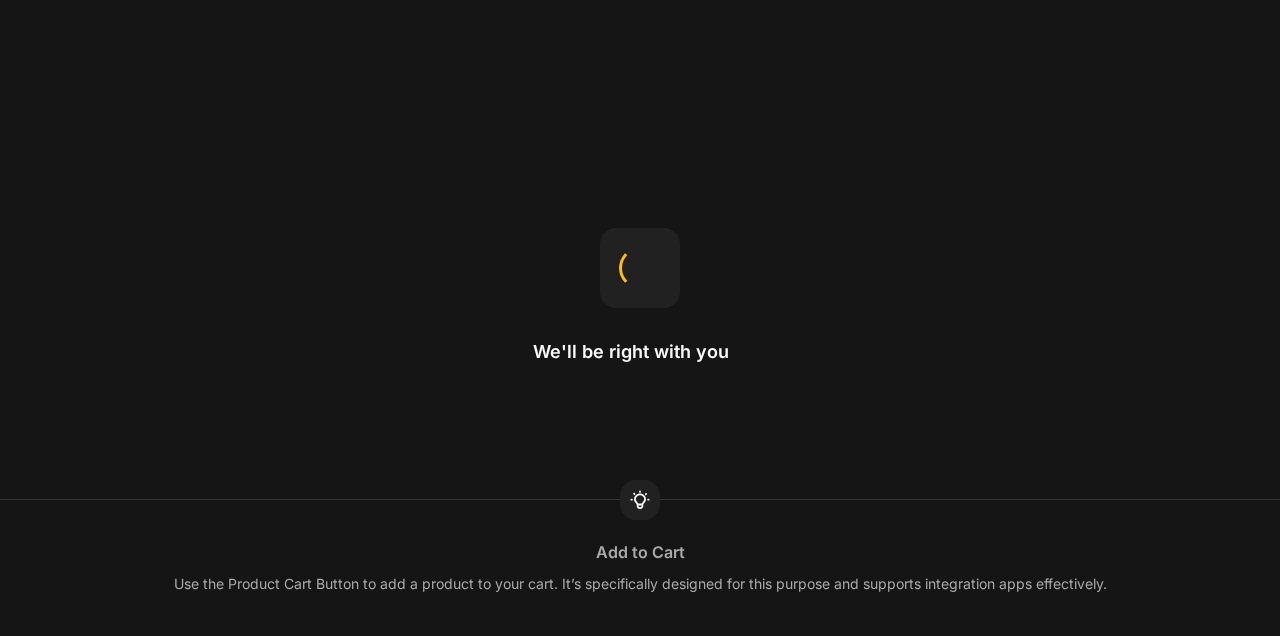 scroll, scrollTop: 0, scrollLeft: 0, axis: both 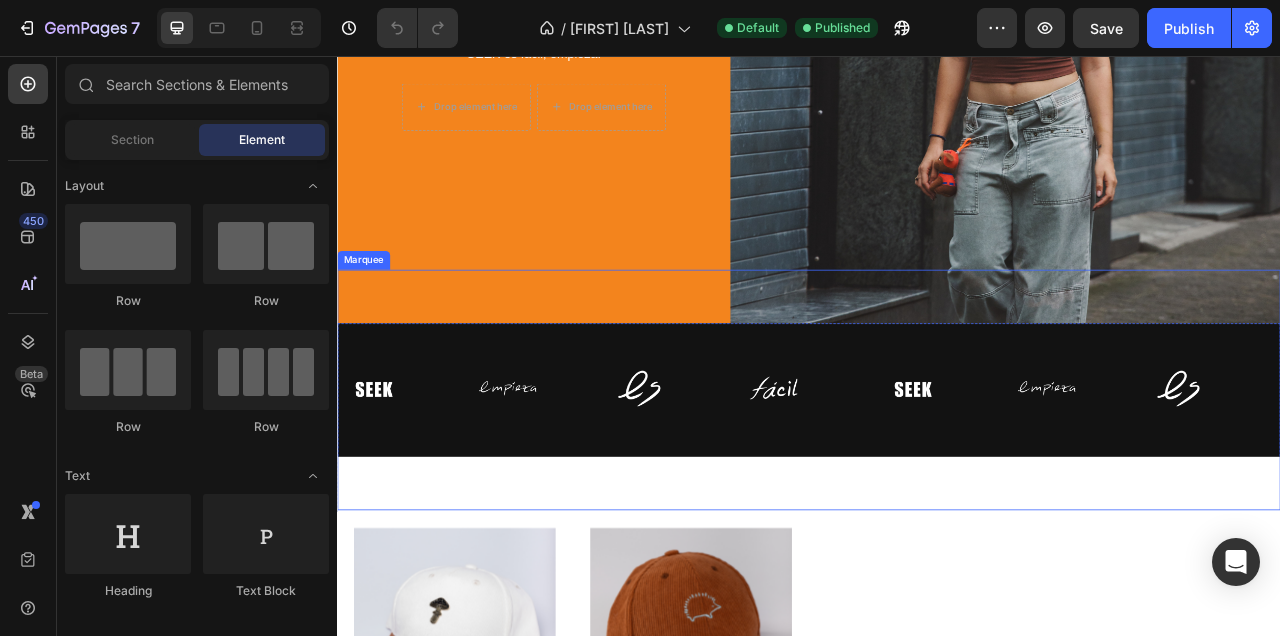 click on "Image" at bounding box center [594, 480] 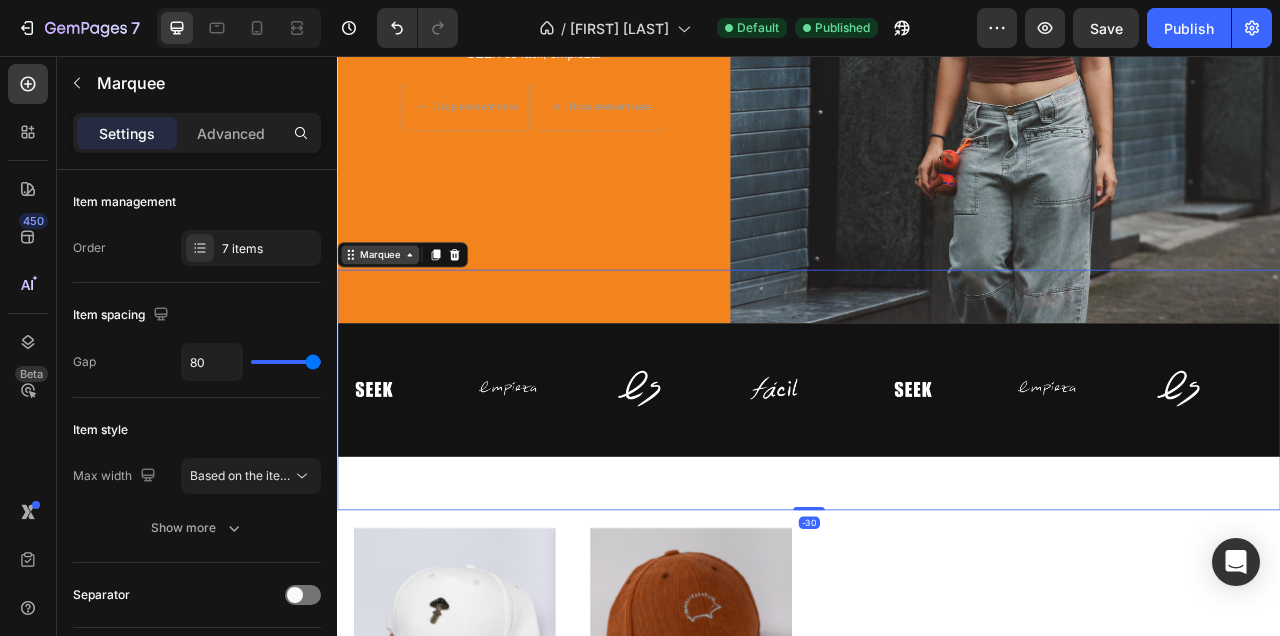 click on "Marquee" at bounding box center (391, 309) 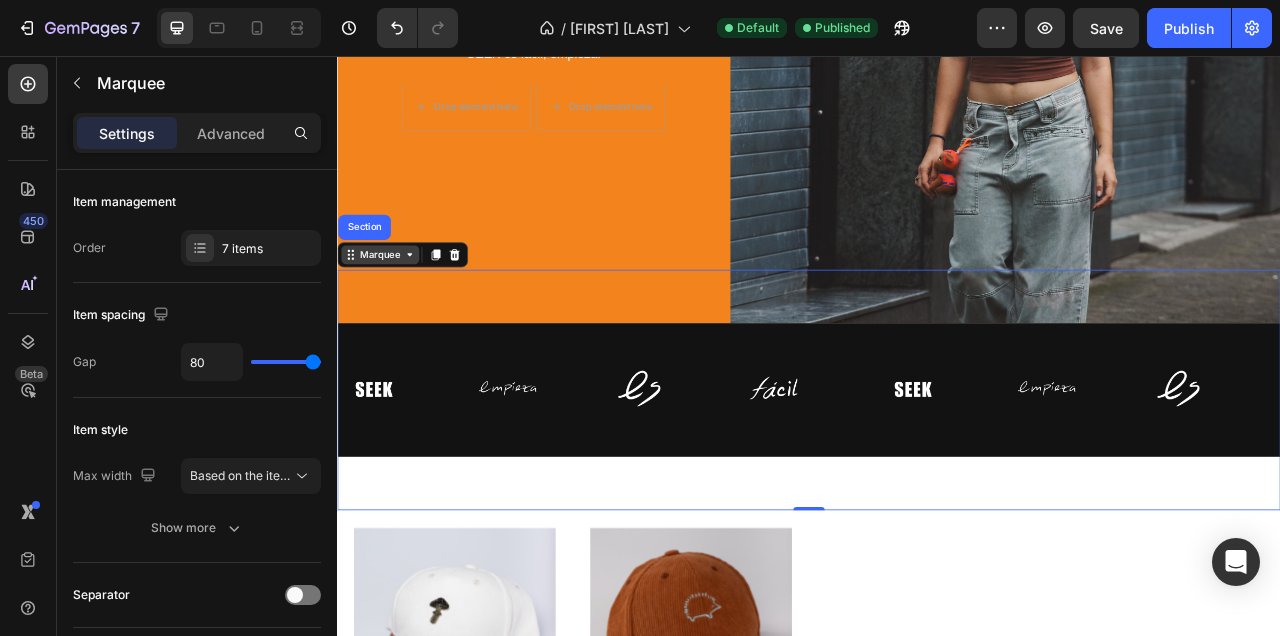click on "Marquee" at bounding box center [391, 309] 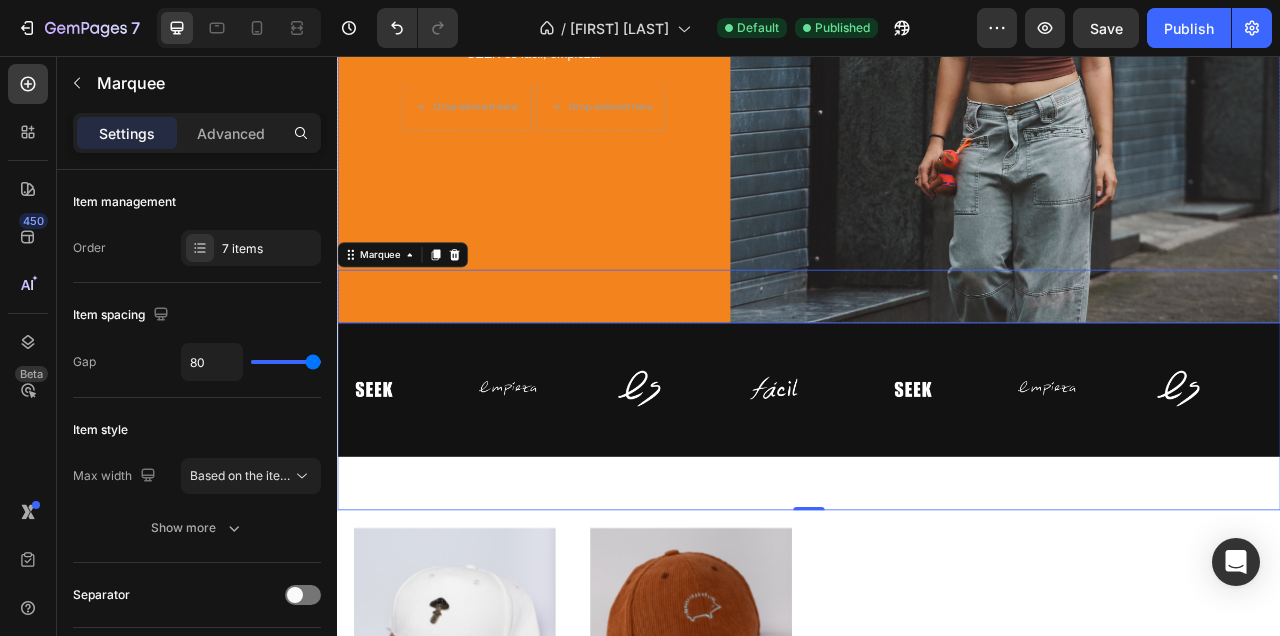 click on "Icon
Icon
Icon
Icon
Icon Icon List Ediciones Limitadas Text Block Row Envio Gratis Heading SEEK es fácil, empieza! Text Block
Drop element here
Drop element here Row Row" at bounding box center (587, 46) 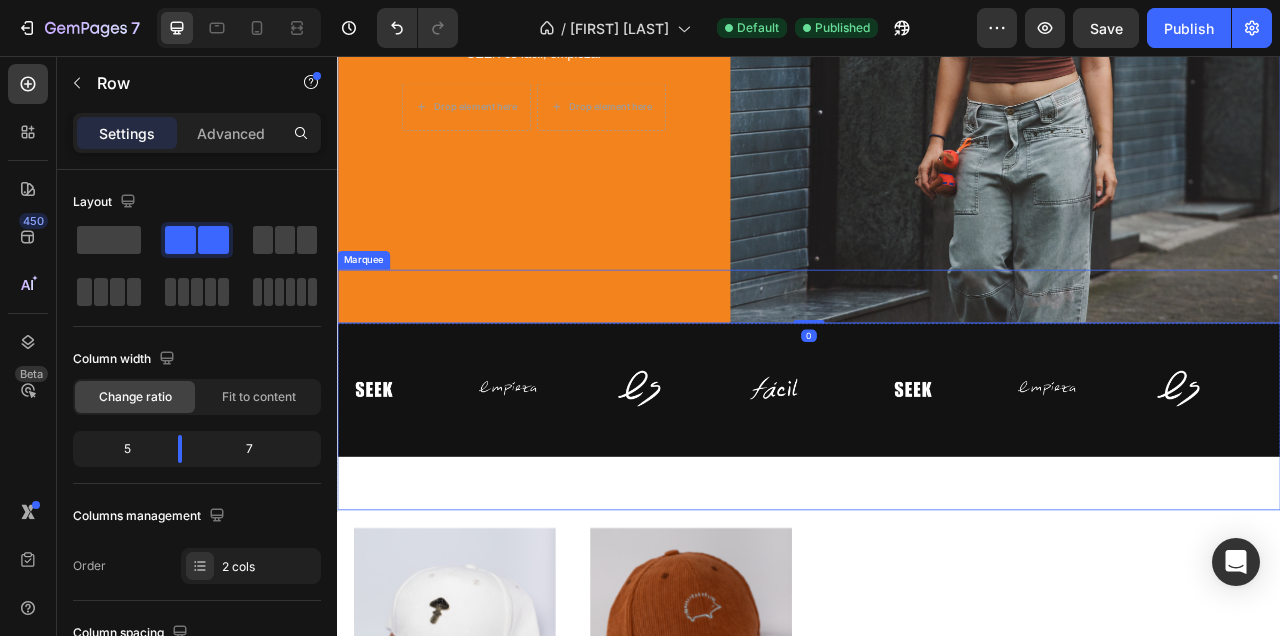 click on "Image" at bounding box center (423, 480) 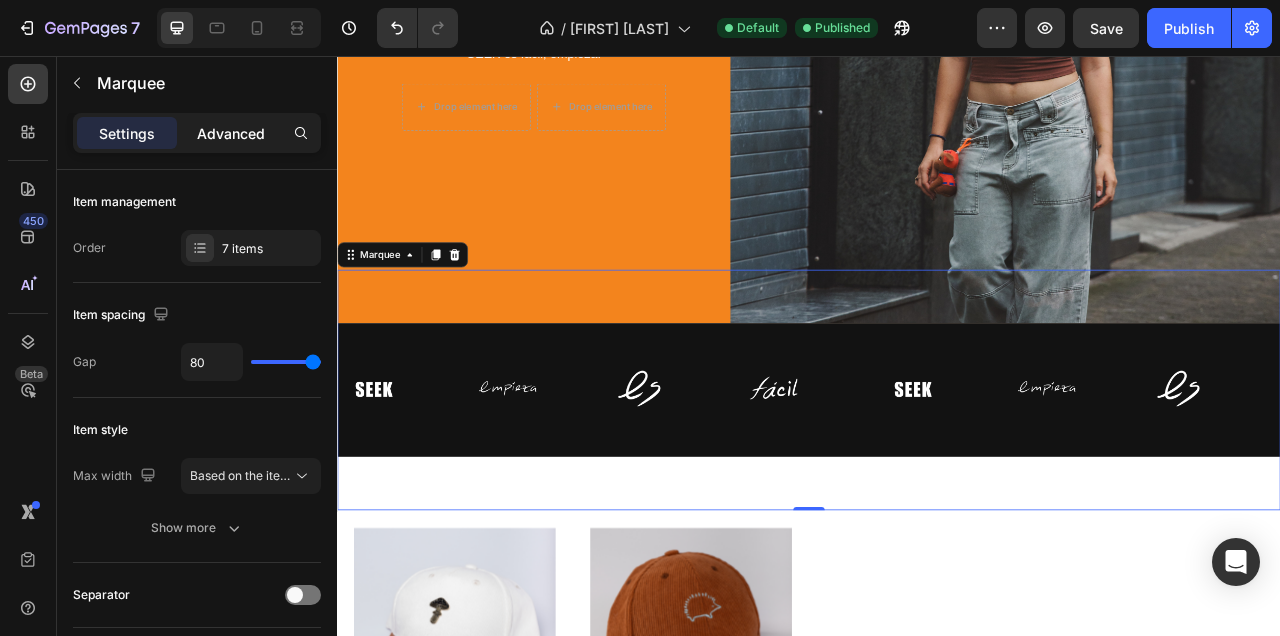 click on "Advanced" at bounding box center (231, 133) 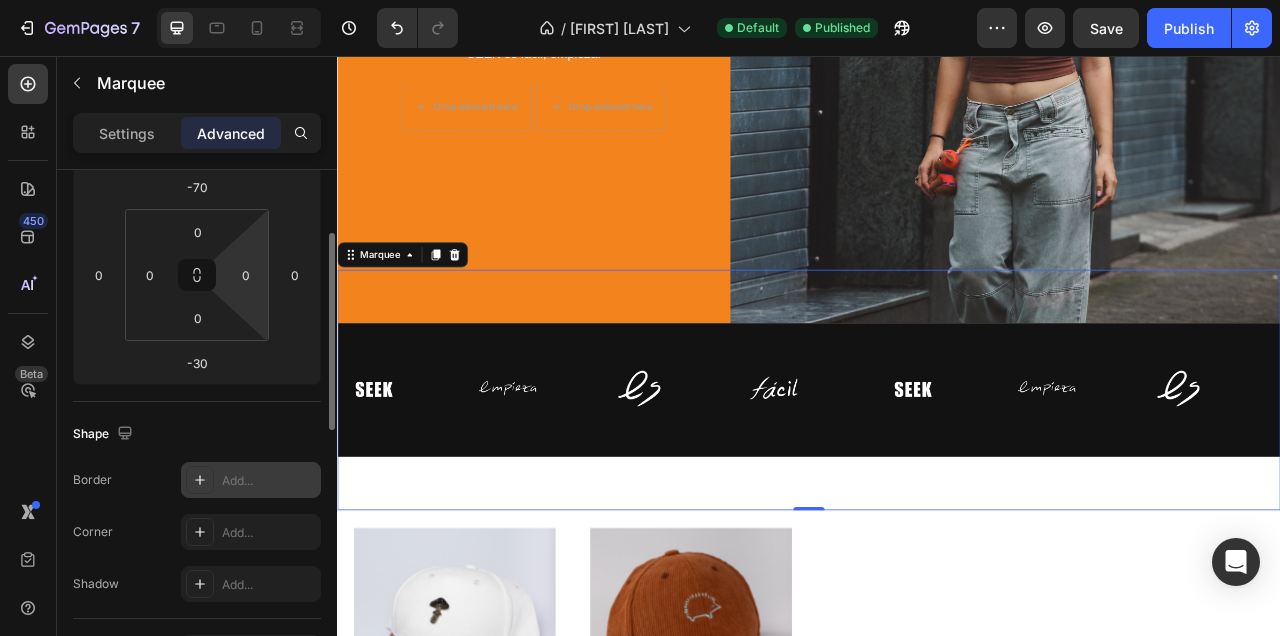 scroll, scrollTop: 248, scrollLeft: 0, axis: vertical 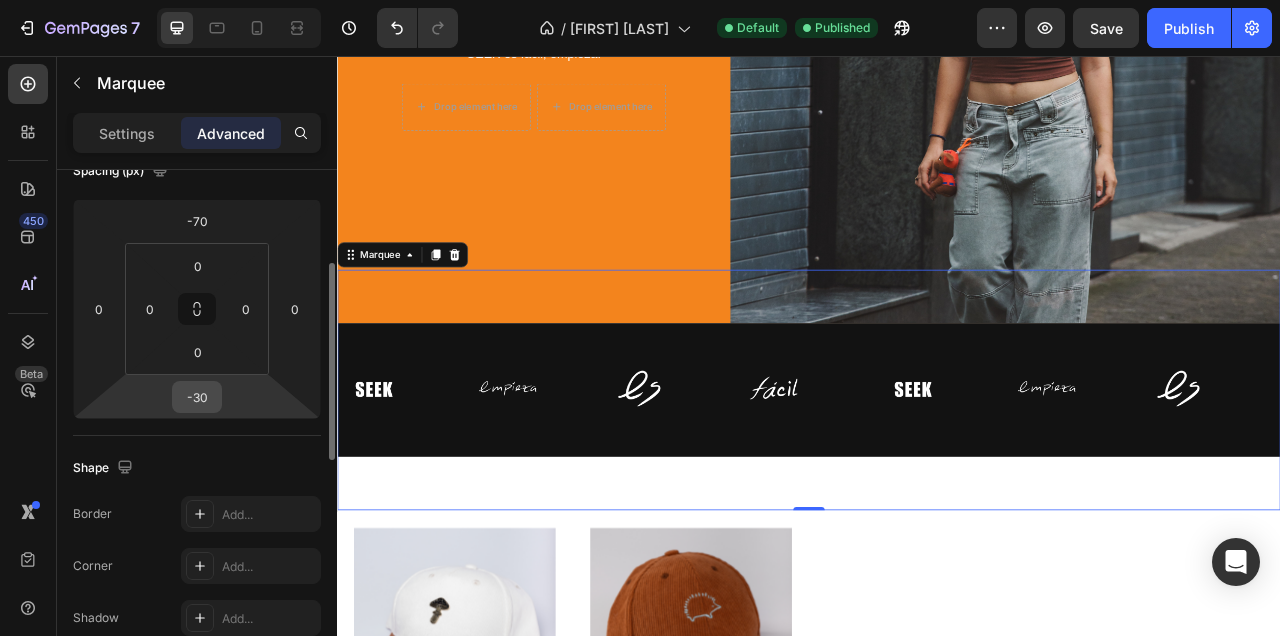 click on "-30" at bounding box center [197, 397] 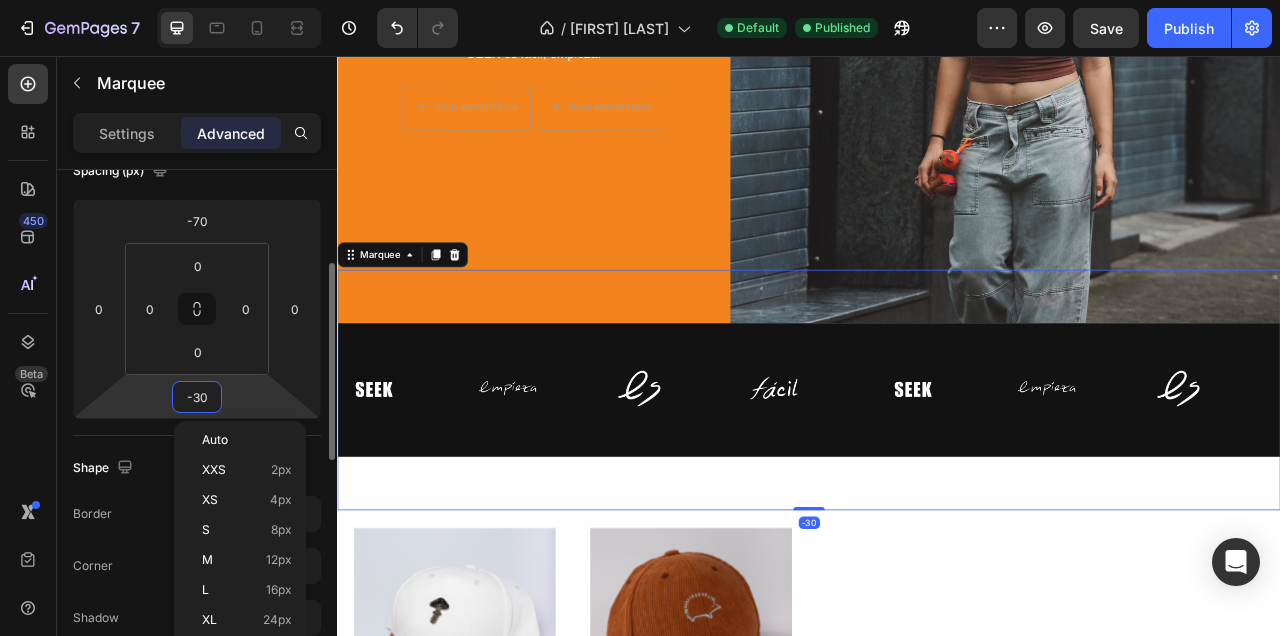 click on "-30" at bounding box center (197, 397) 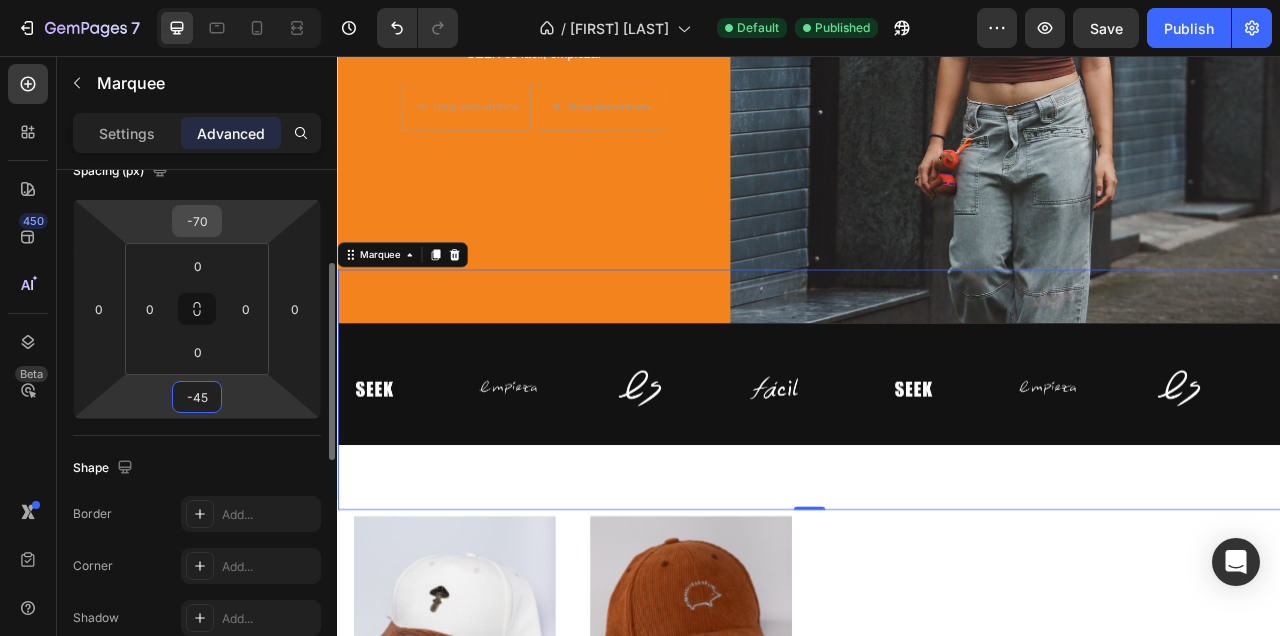 type on "-45" 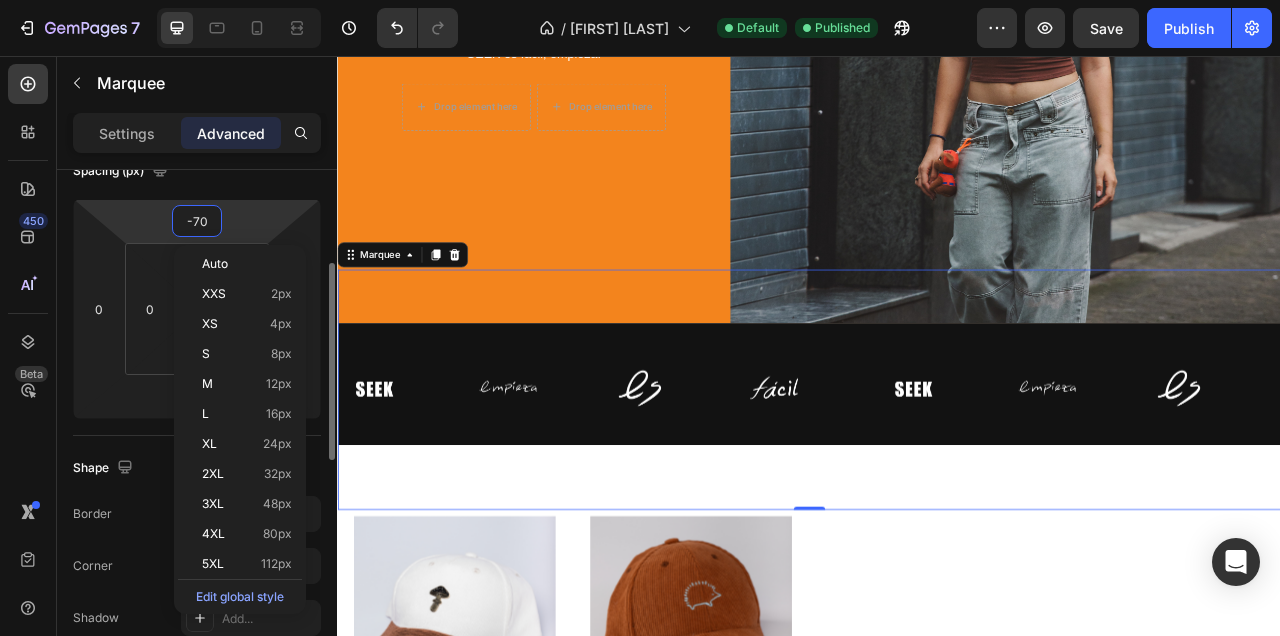 click on "-70" at bounding box center (197, 221) 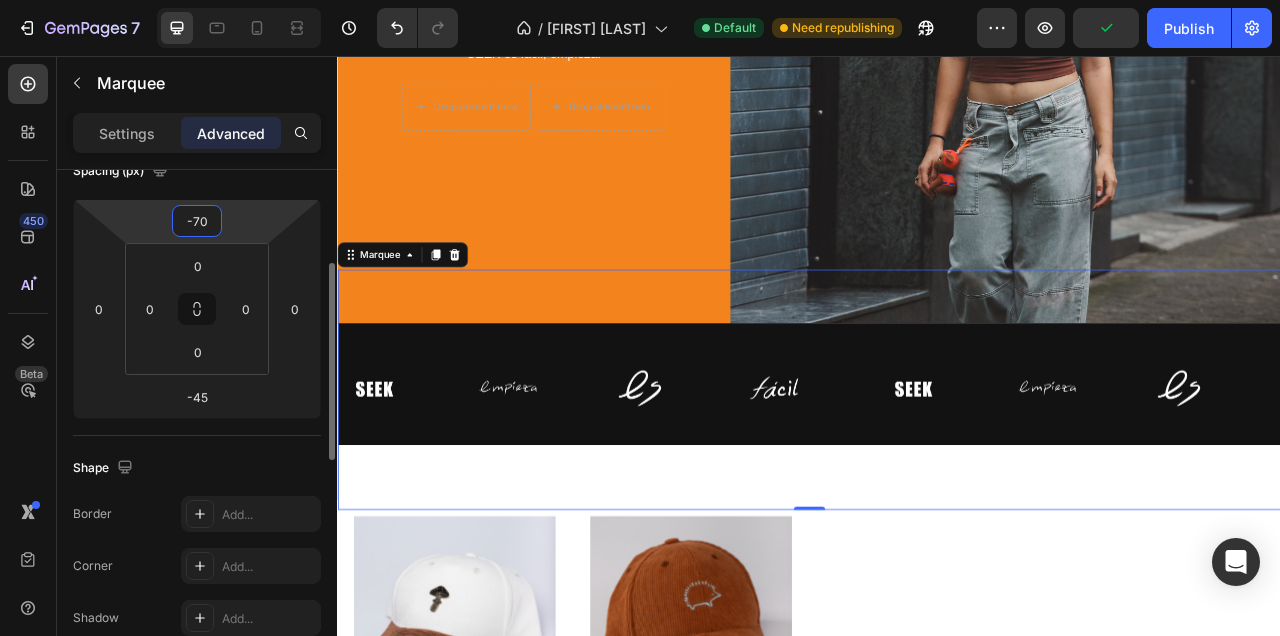 click on "-70" at bounding box center [197, 221] 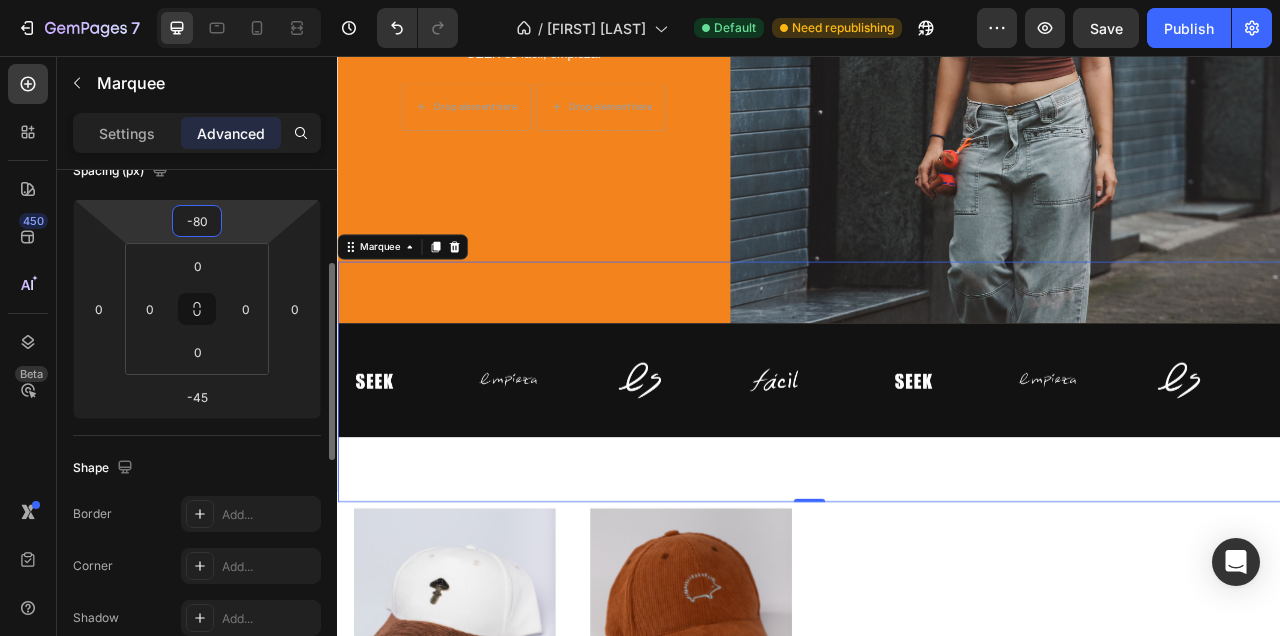 type on "-70" 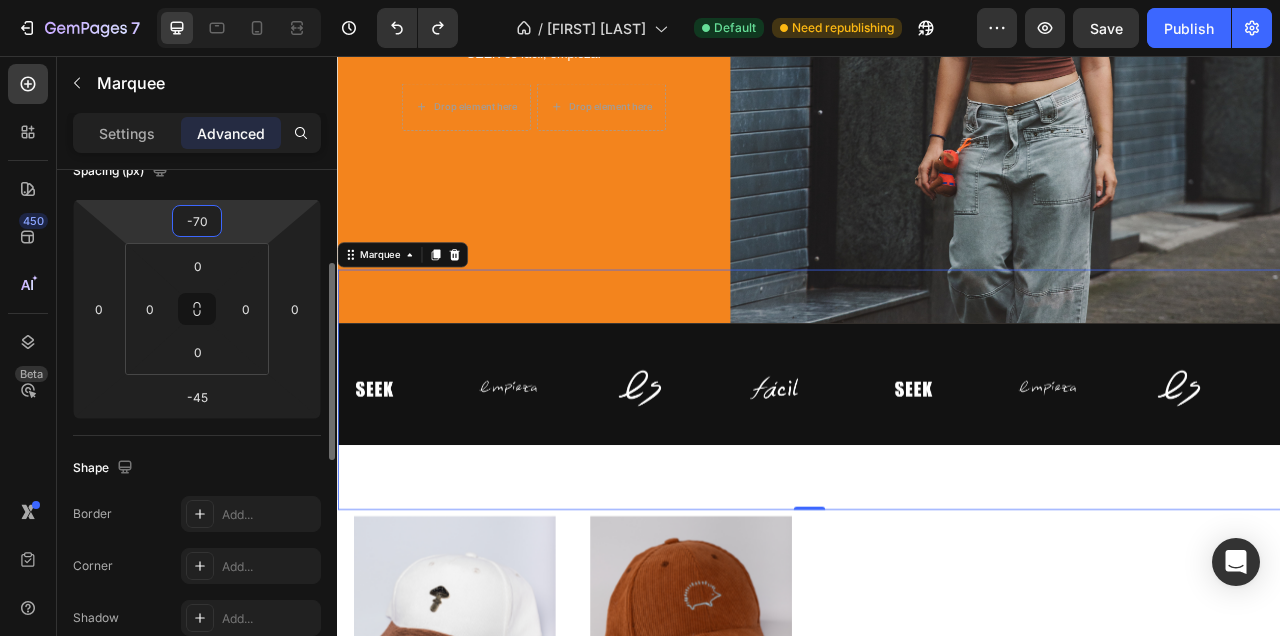 type on "-30" 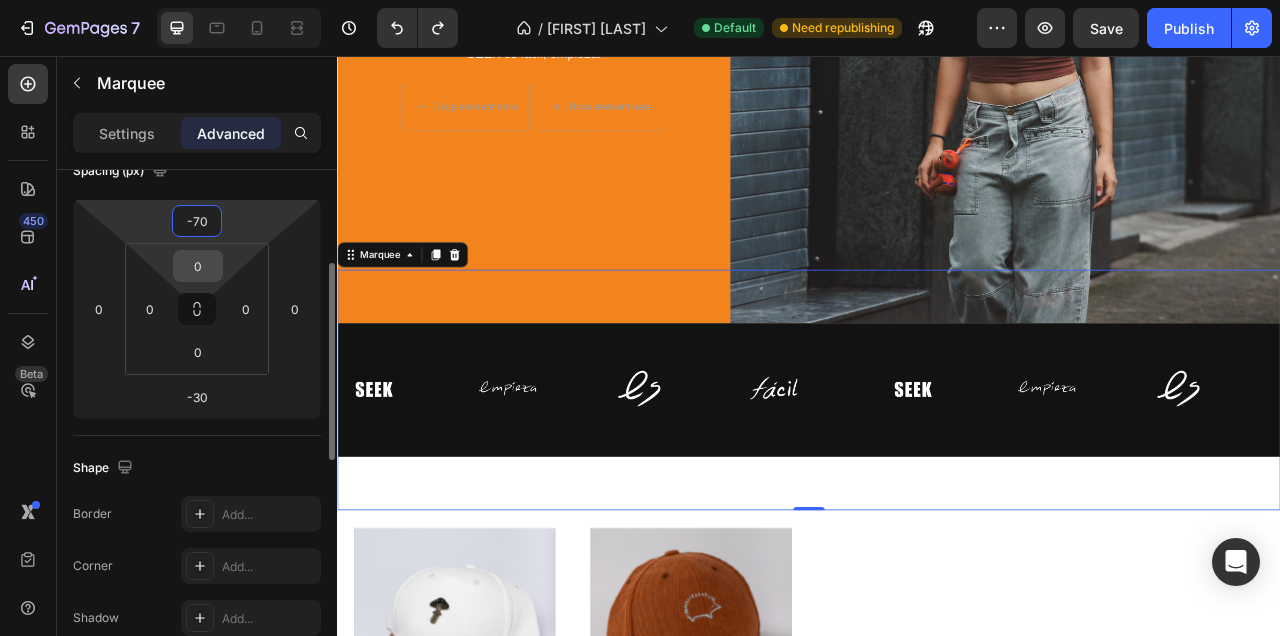 click on "0" at bounding box center [198, 266] 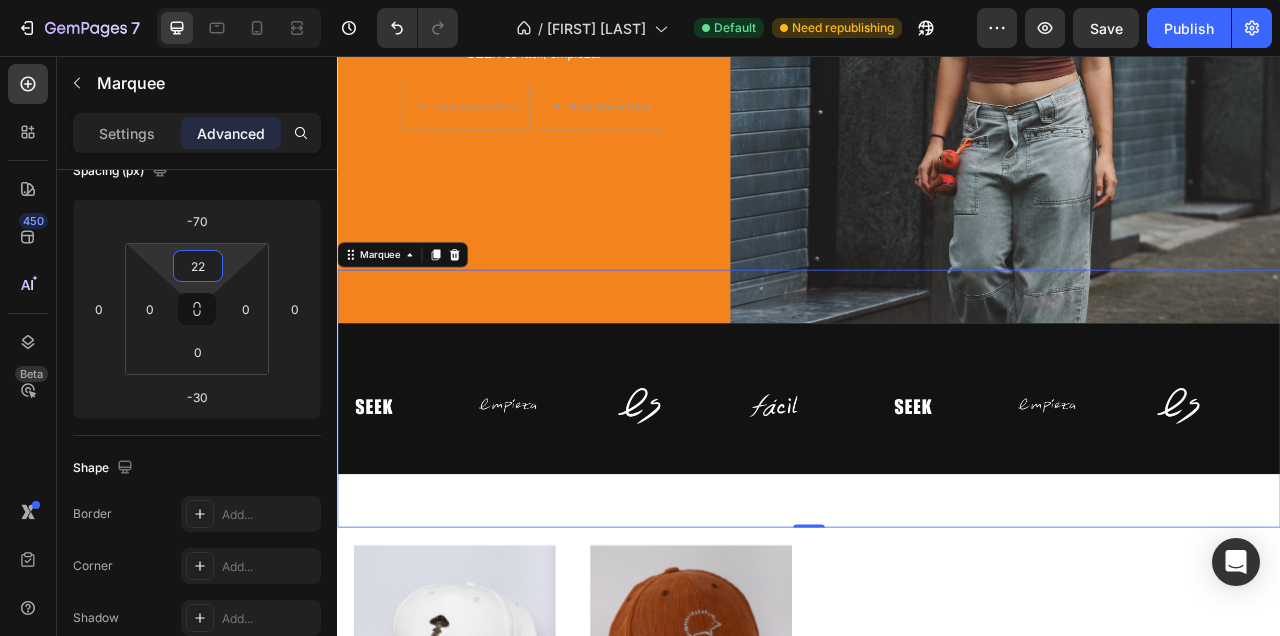 type on "2" 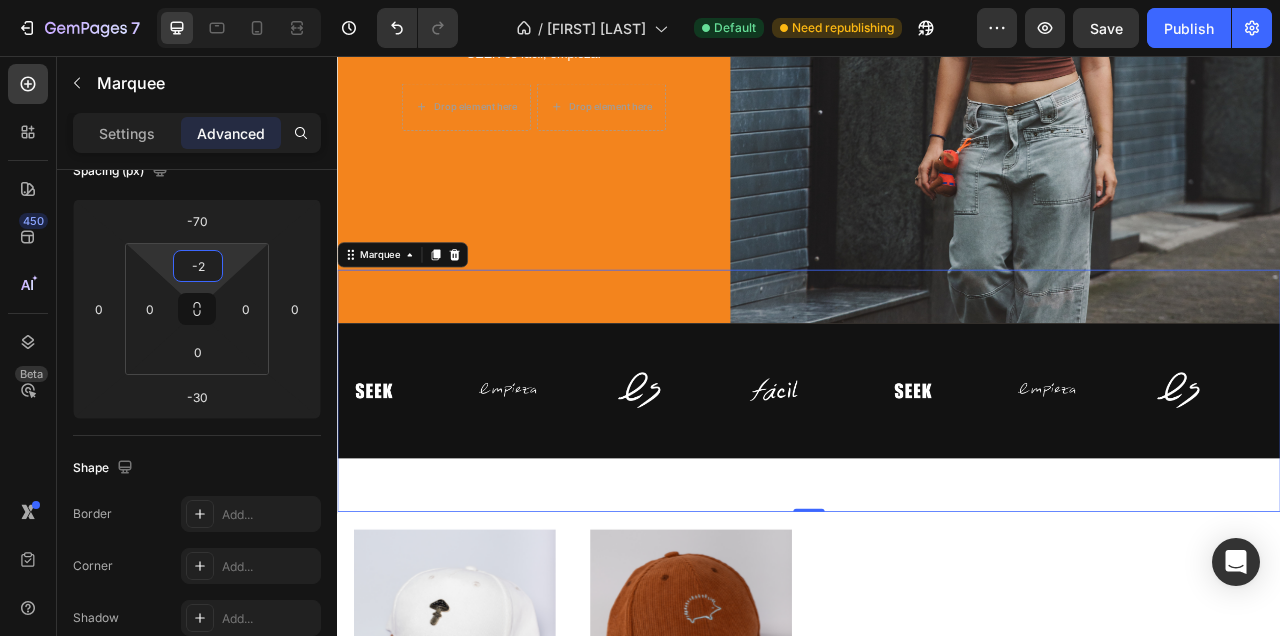 type on "-" 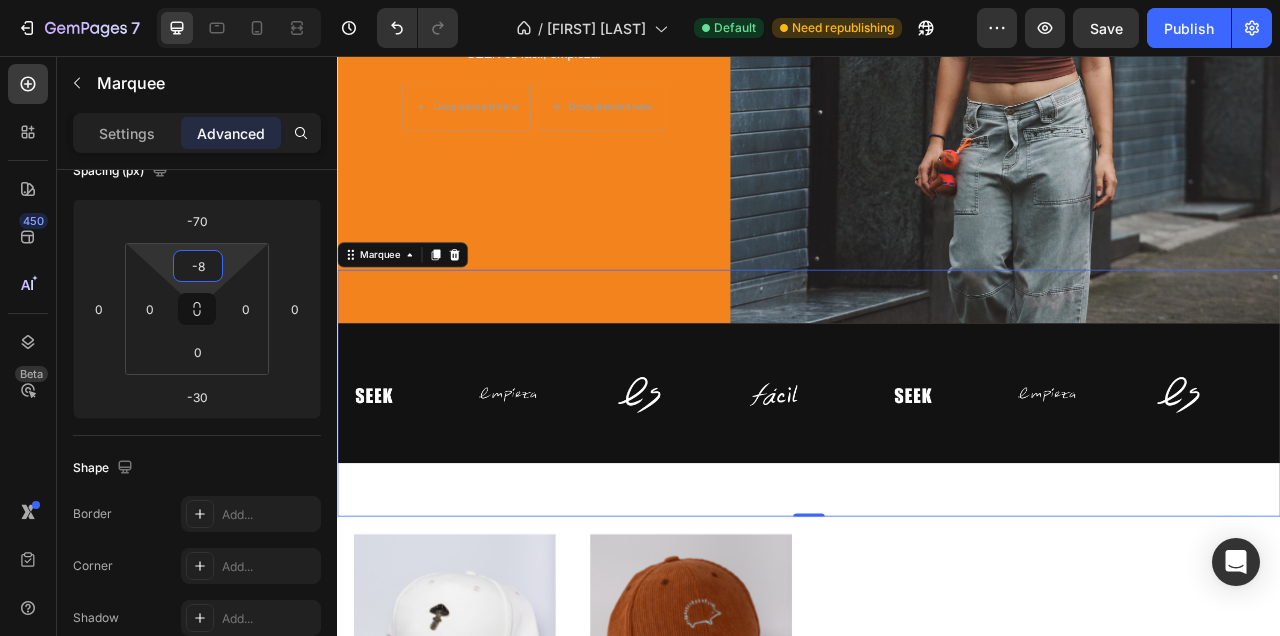 type on "-" 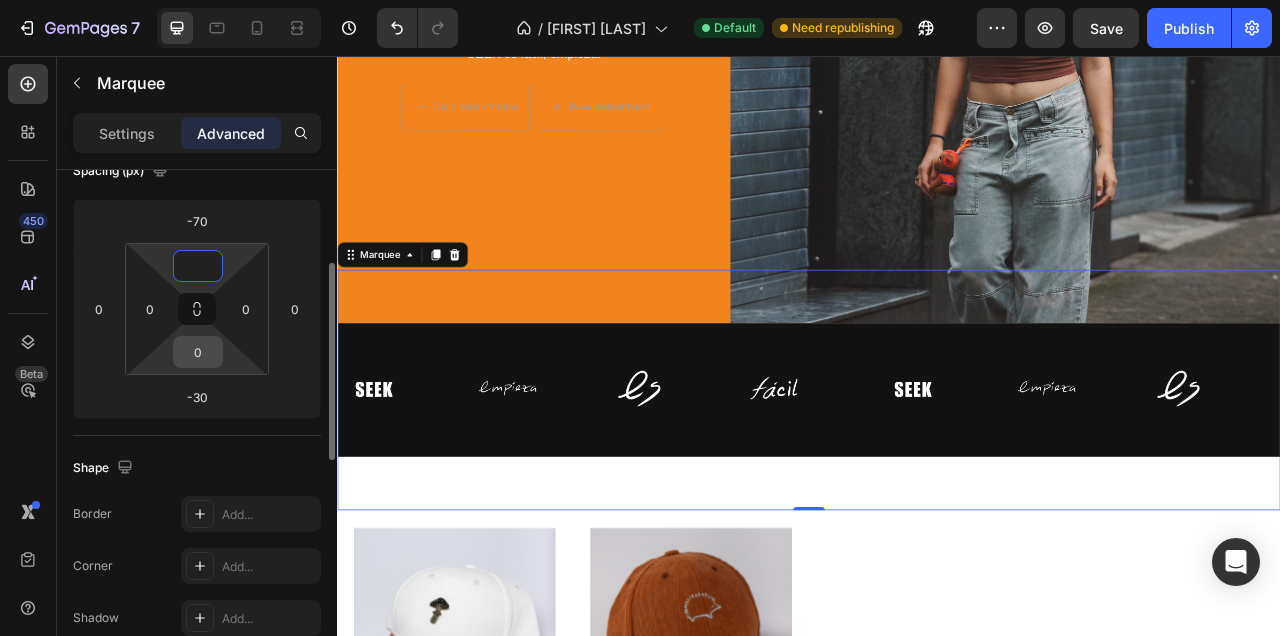 click on "0" at bounding box center [198, 352] 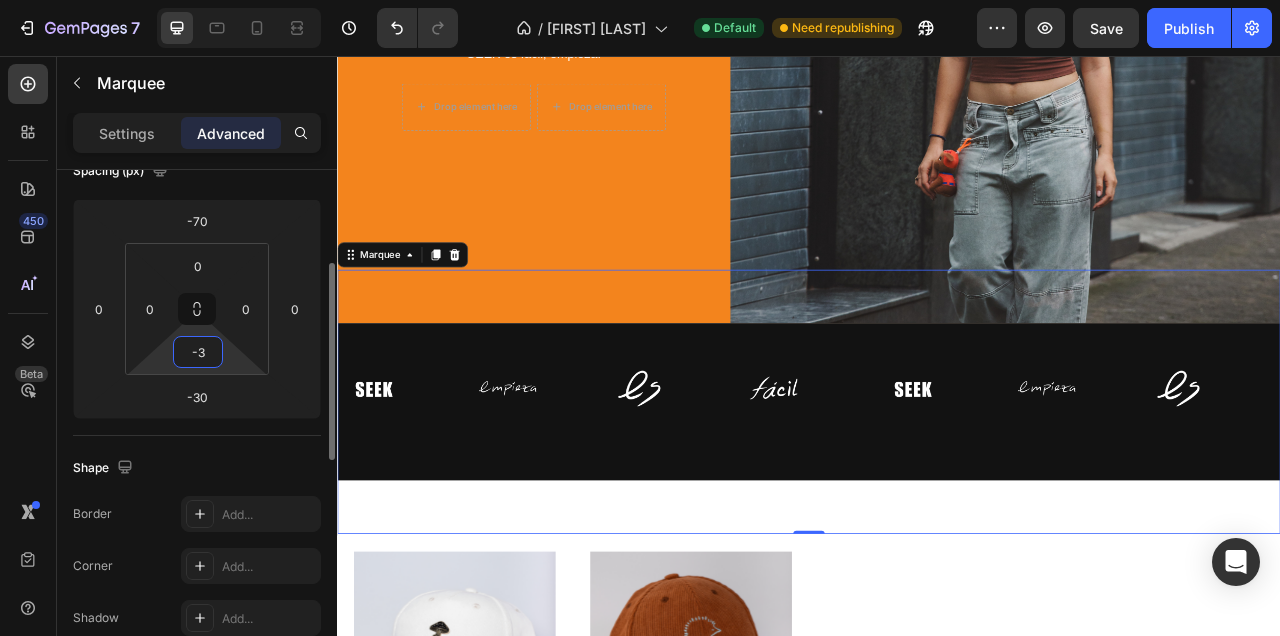 type on "-" 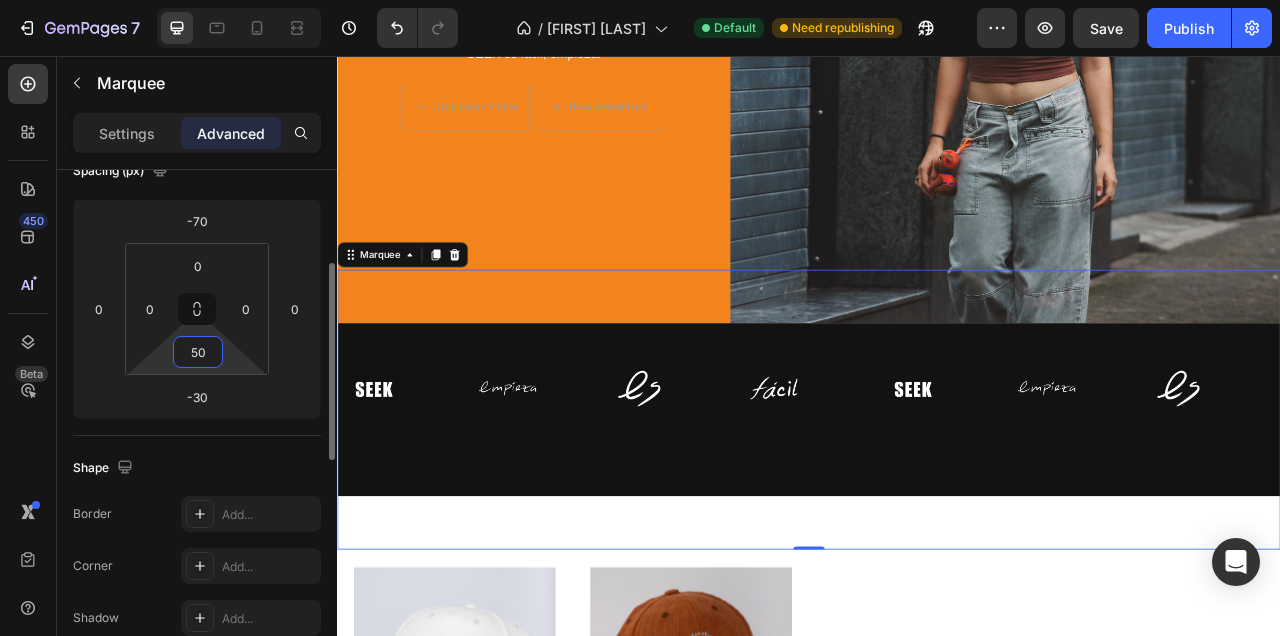 type on "5" 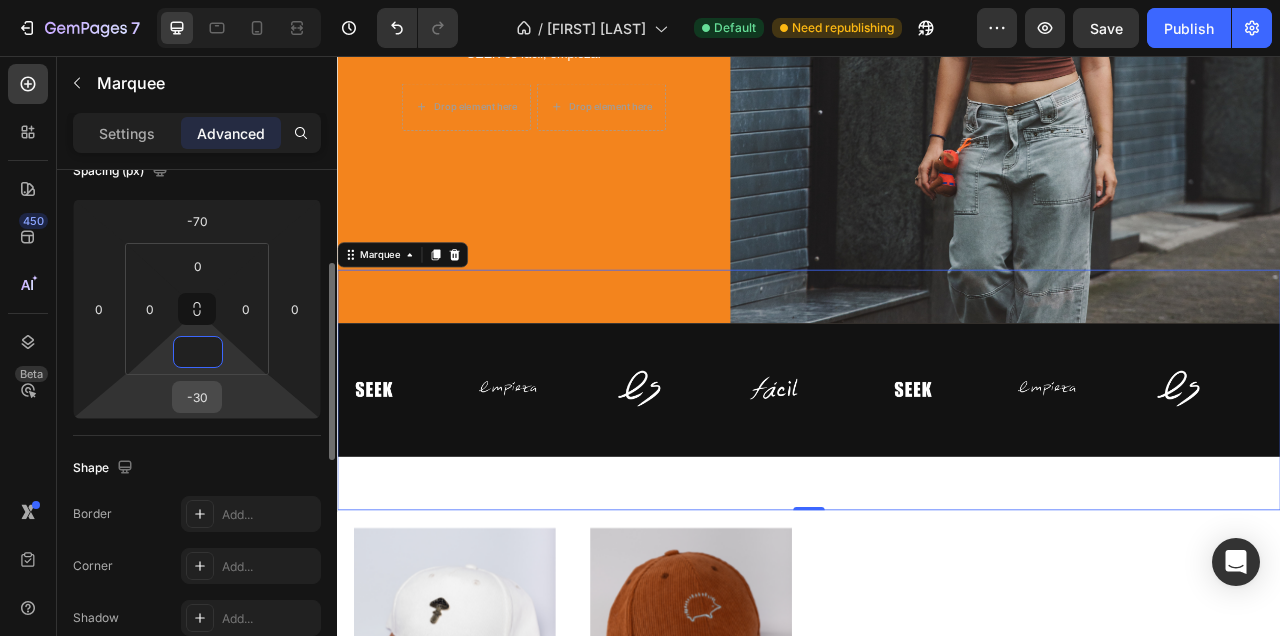 click on "-30" at bounding box center (197, 397) 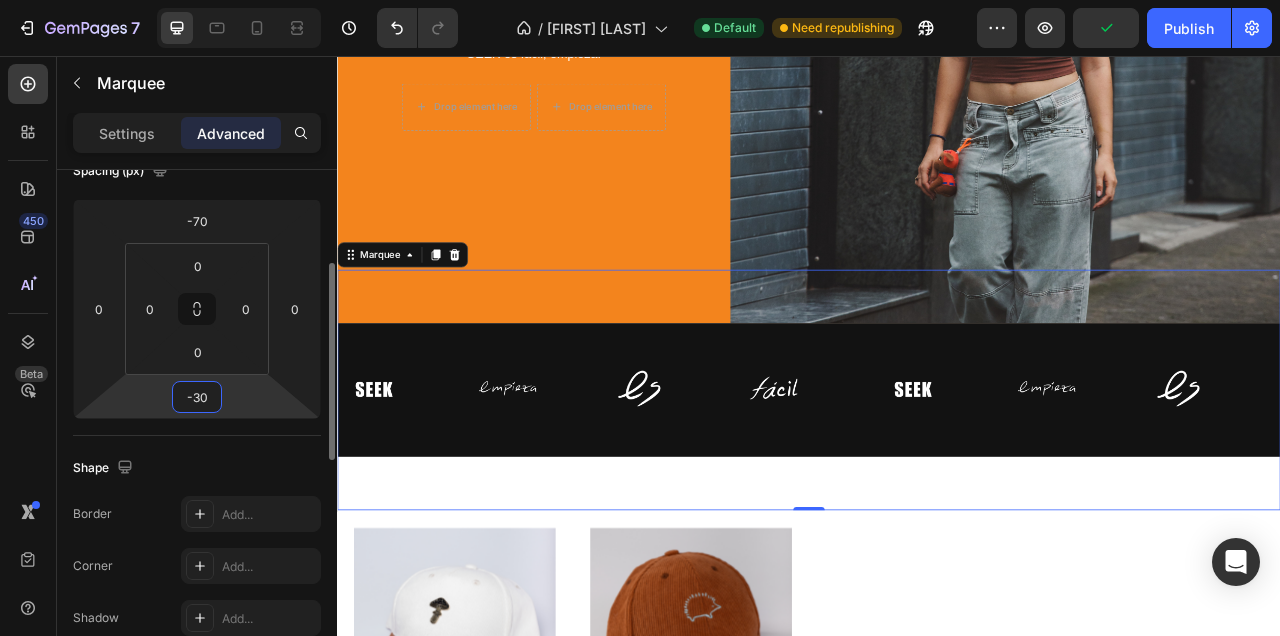 click on "-30" at bounding box center [197, 397] 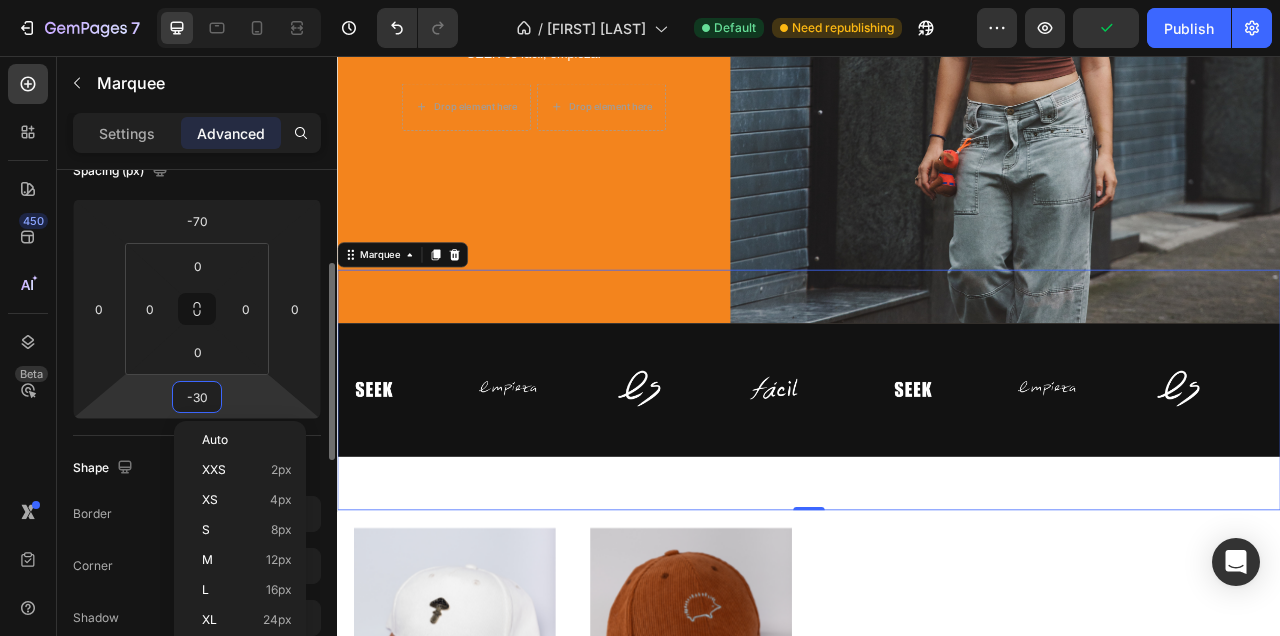 type on "-3" 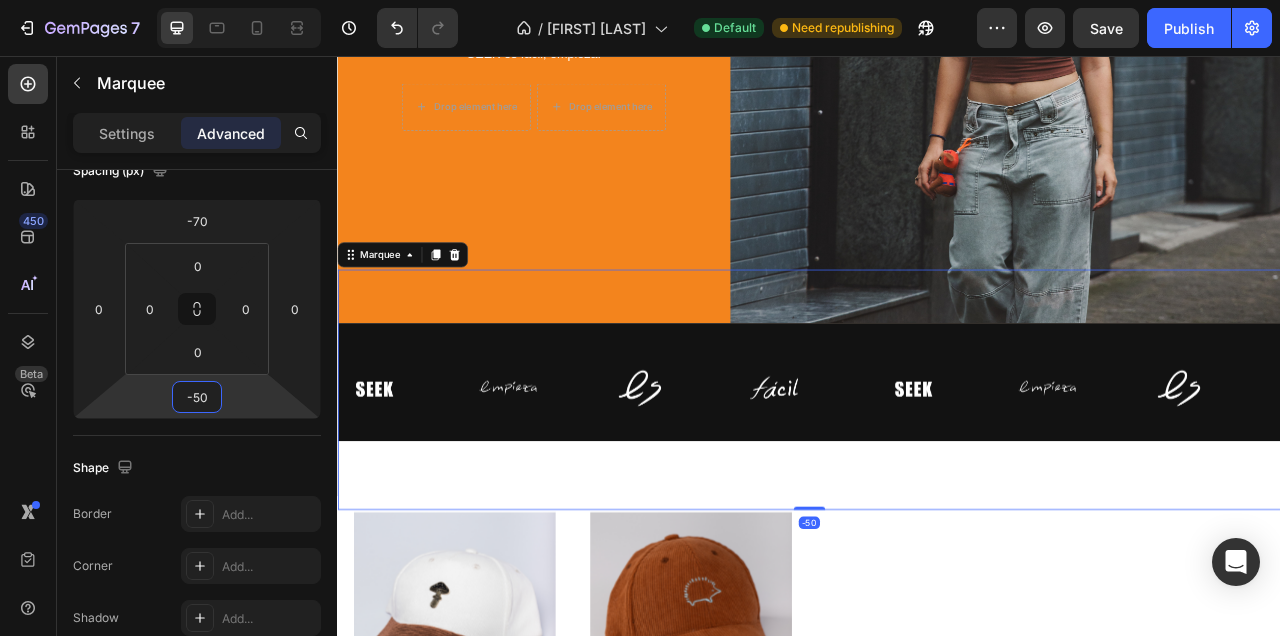 click on "Image Image Image Image Image Image Image" at bounding box center (938, 481) 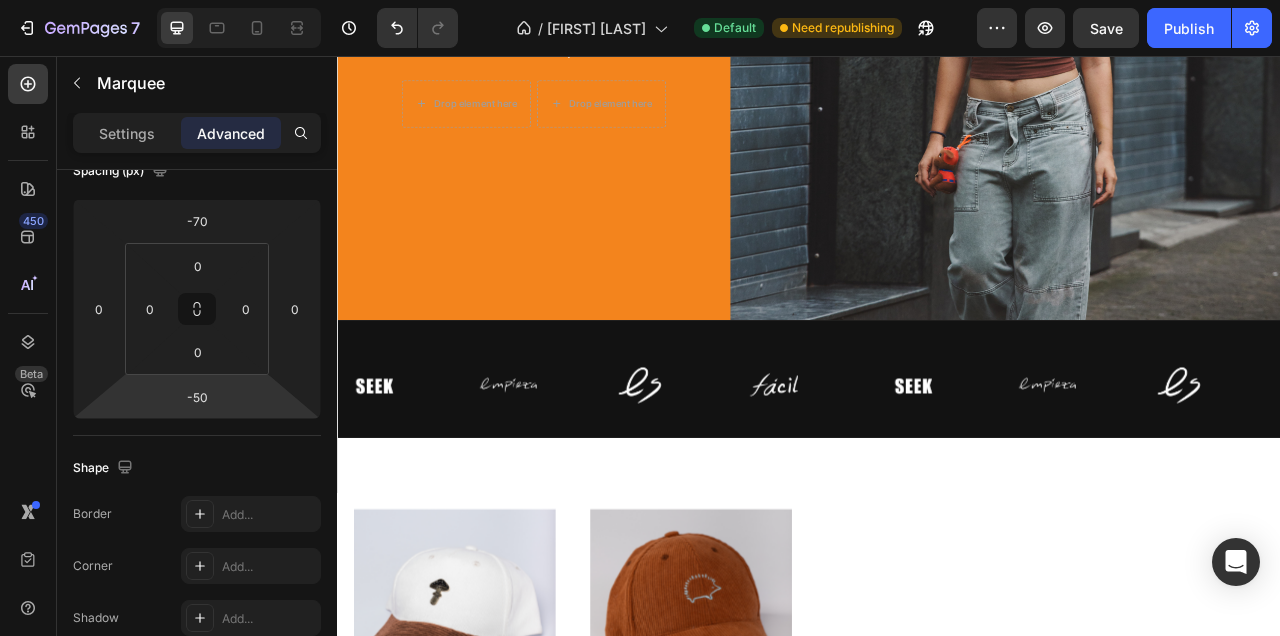 scroll, scrollTop: 448, scrollLeft: 0, axis: vertical 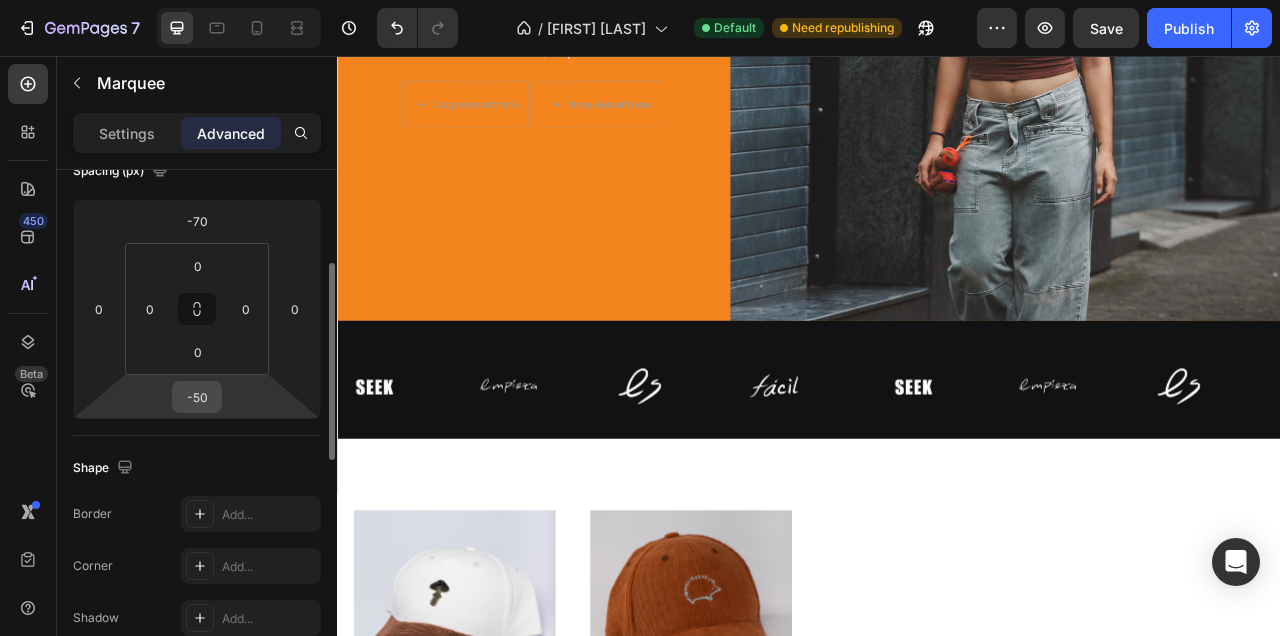 click on "-50" at bounding box center (197, 397) 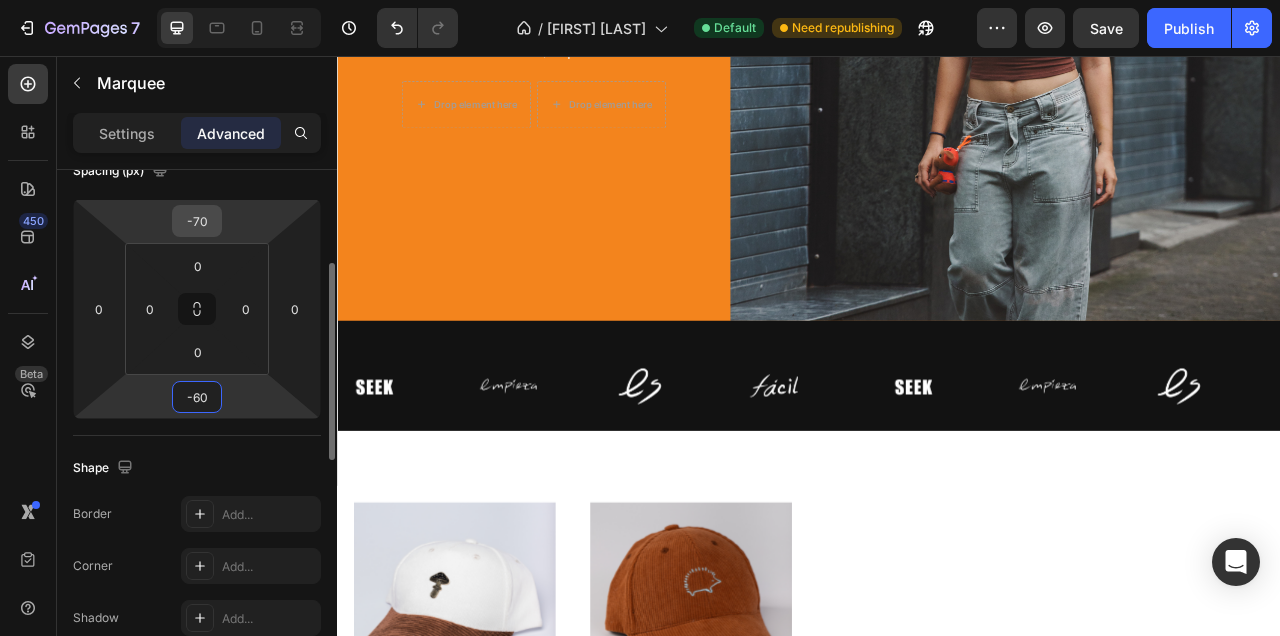 type on "-60" 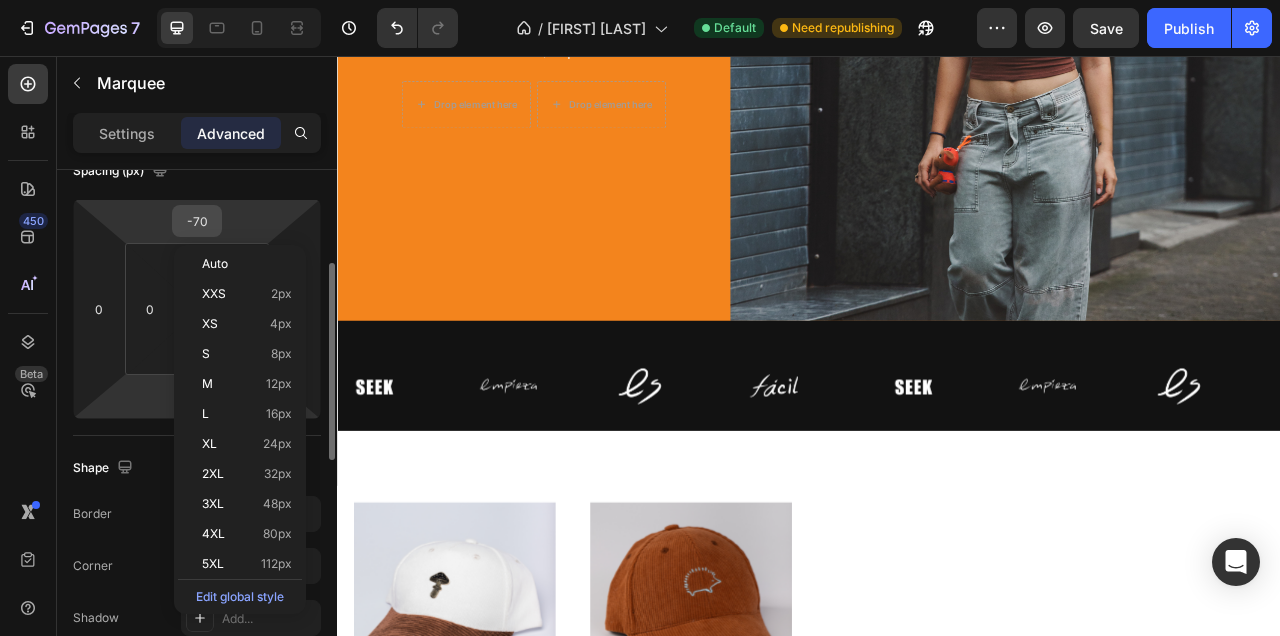 click on "-70" at bounding box center (197, 221) 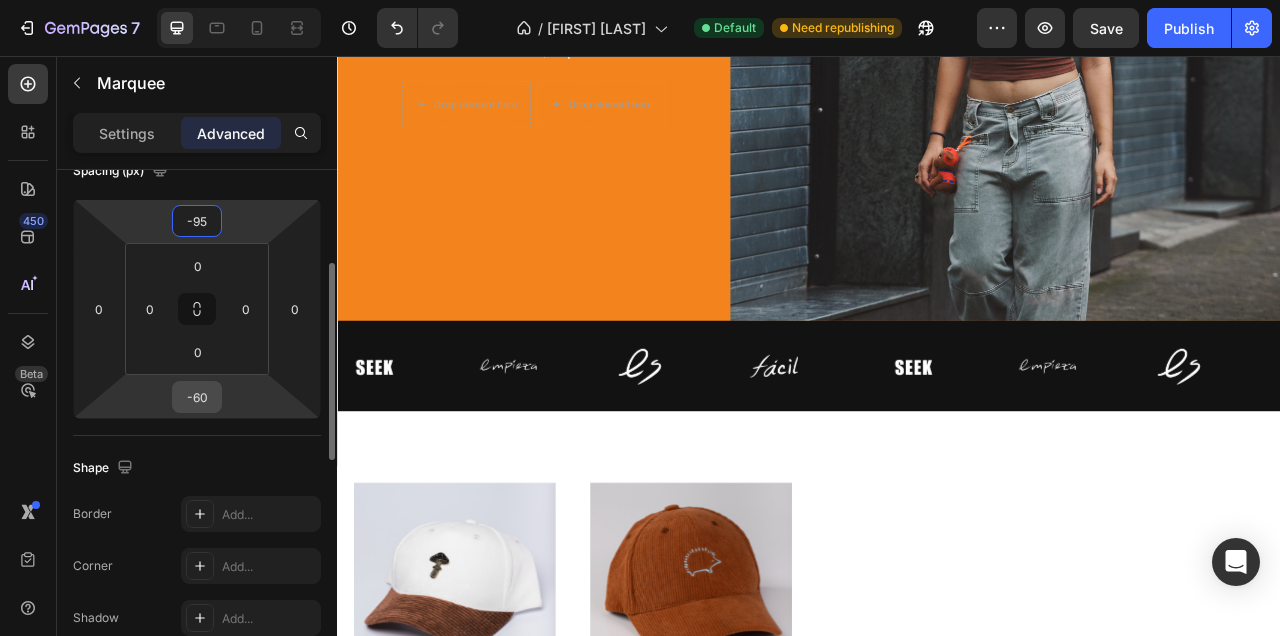 type on "-95" 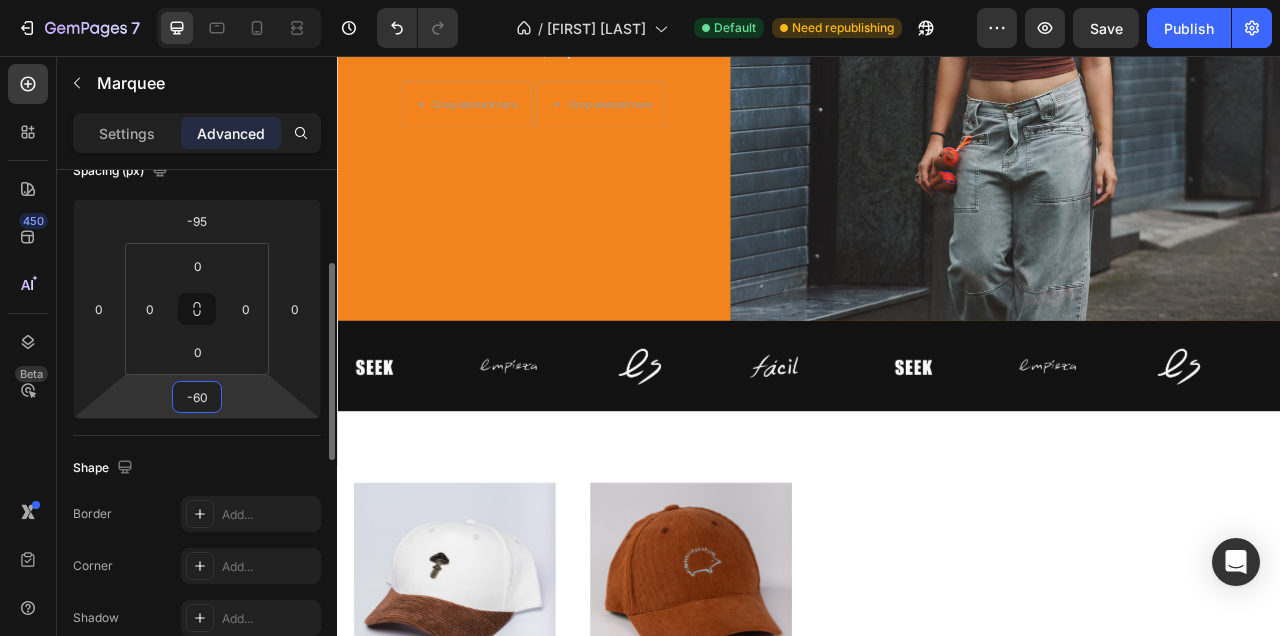 click on "-60" at bounding box center (197, 397) 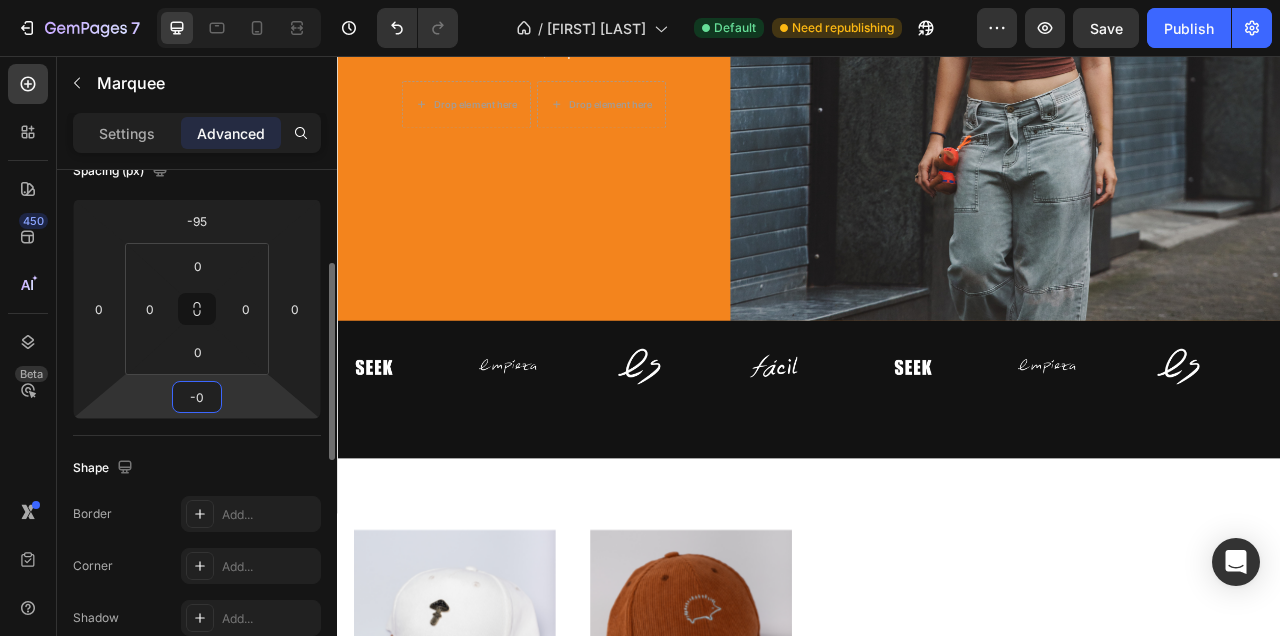 type on "-60" 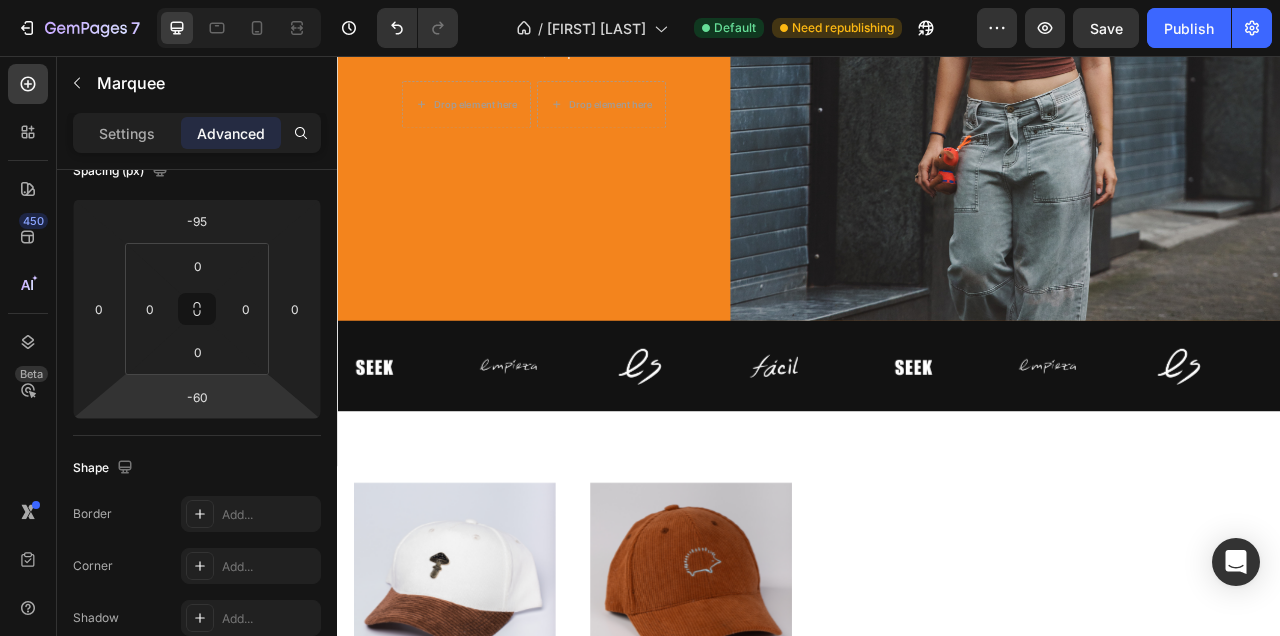 click on "Image Image Image Image Image Image Image" at bounding box center [938, 453] 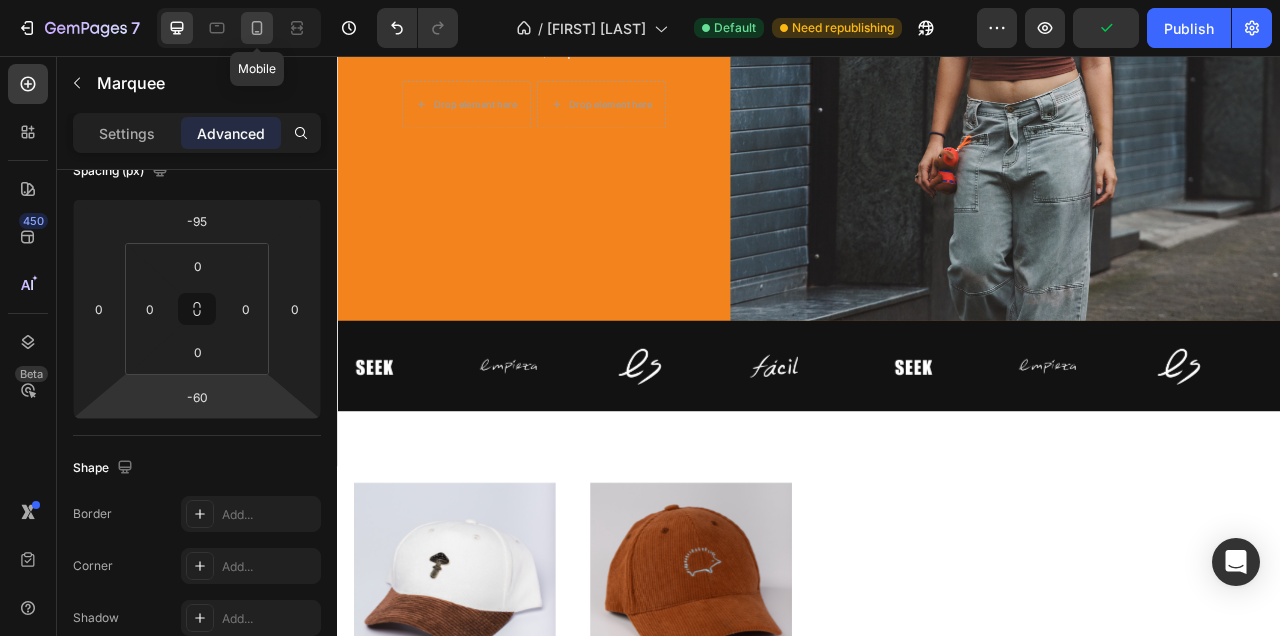 click 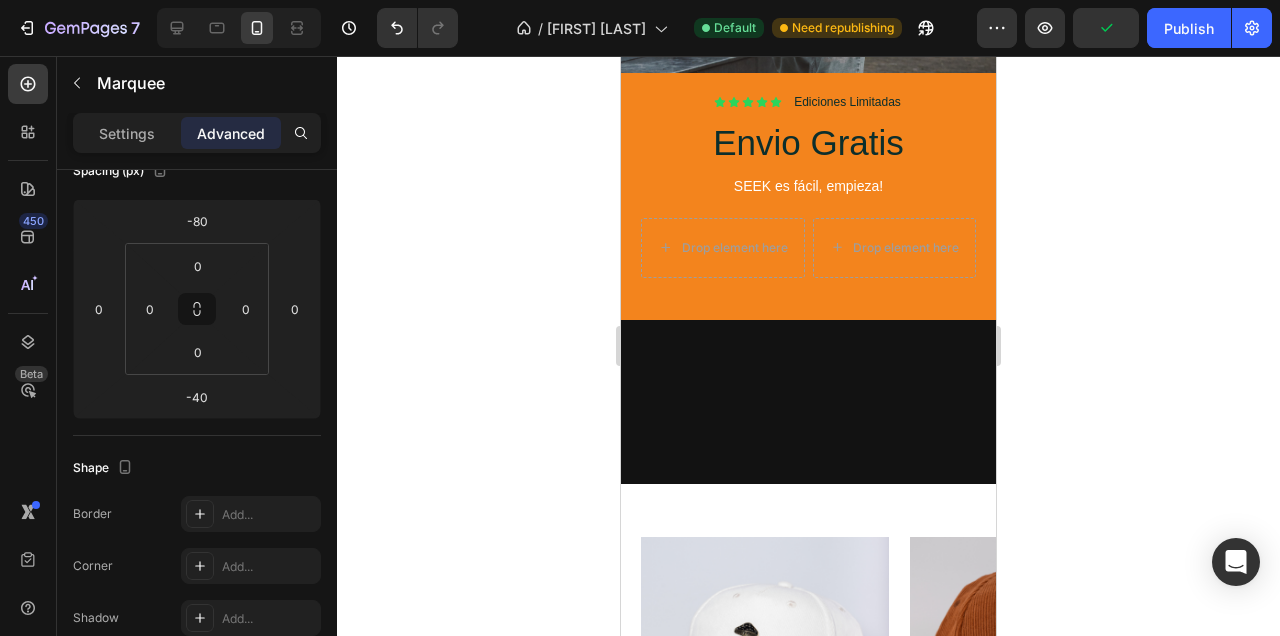 scroll, scrollTop: 549, scrollLeft: 0, axis: vertical 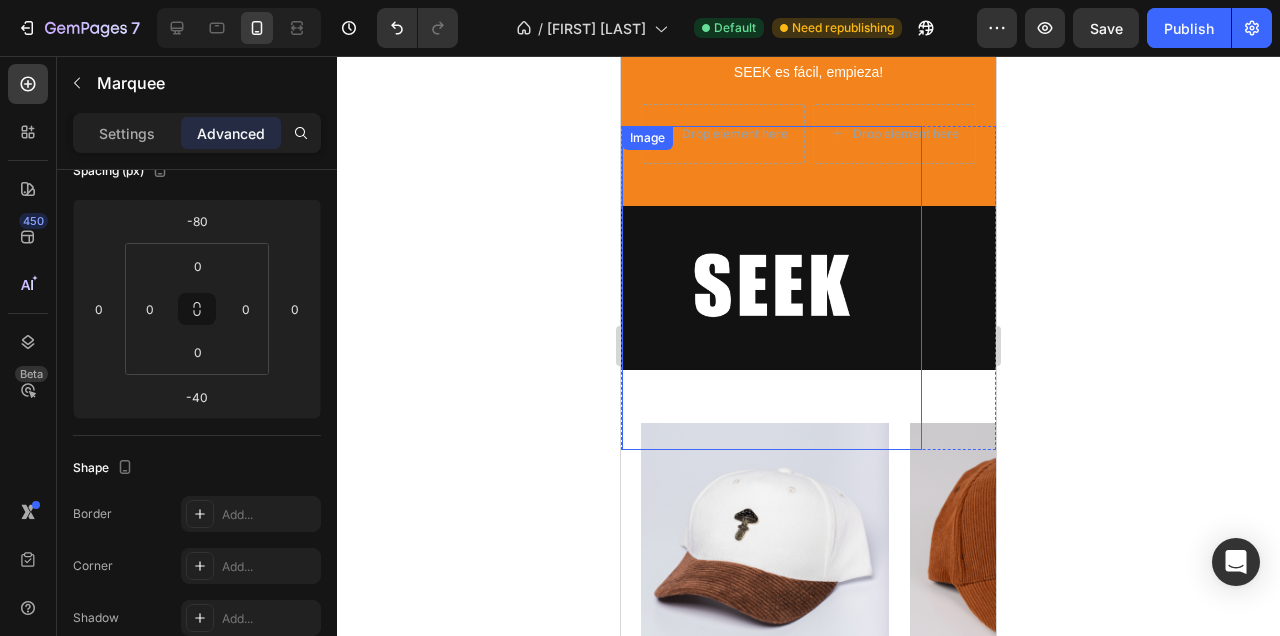 click at bounding box center [772, 288] 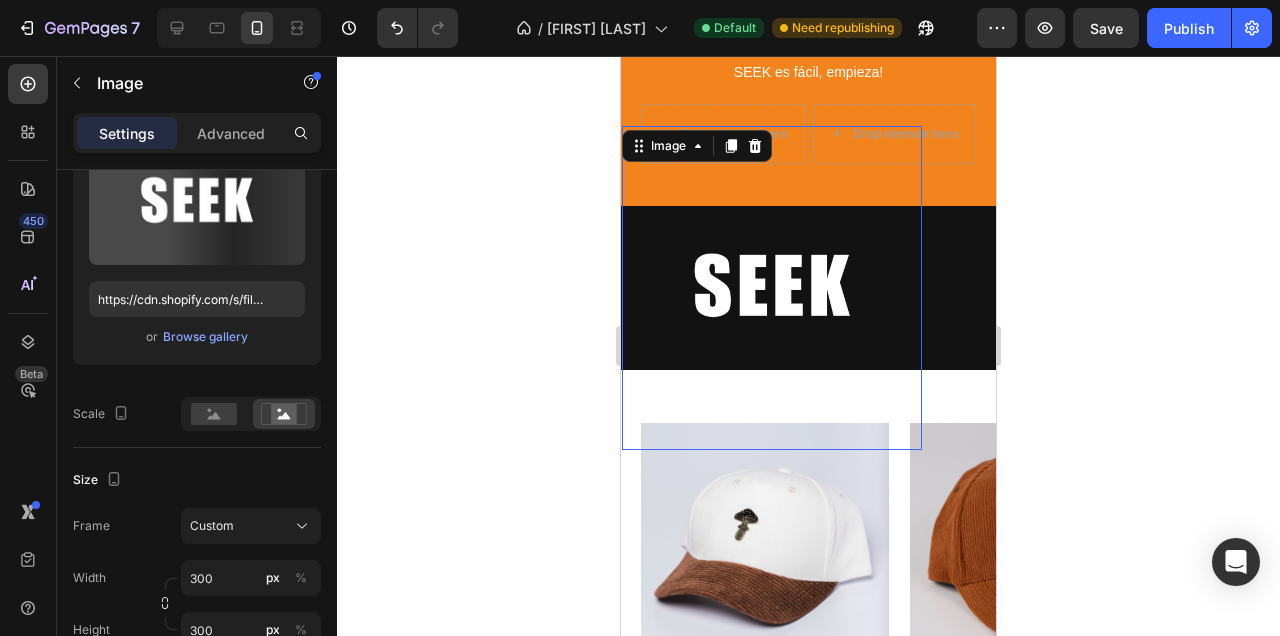 scroll, scrollTop: 0, scrollLeft: 0, axis: both 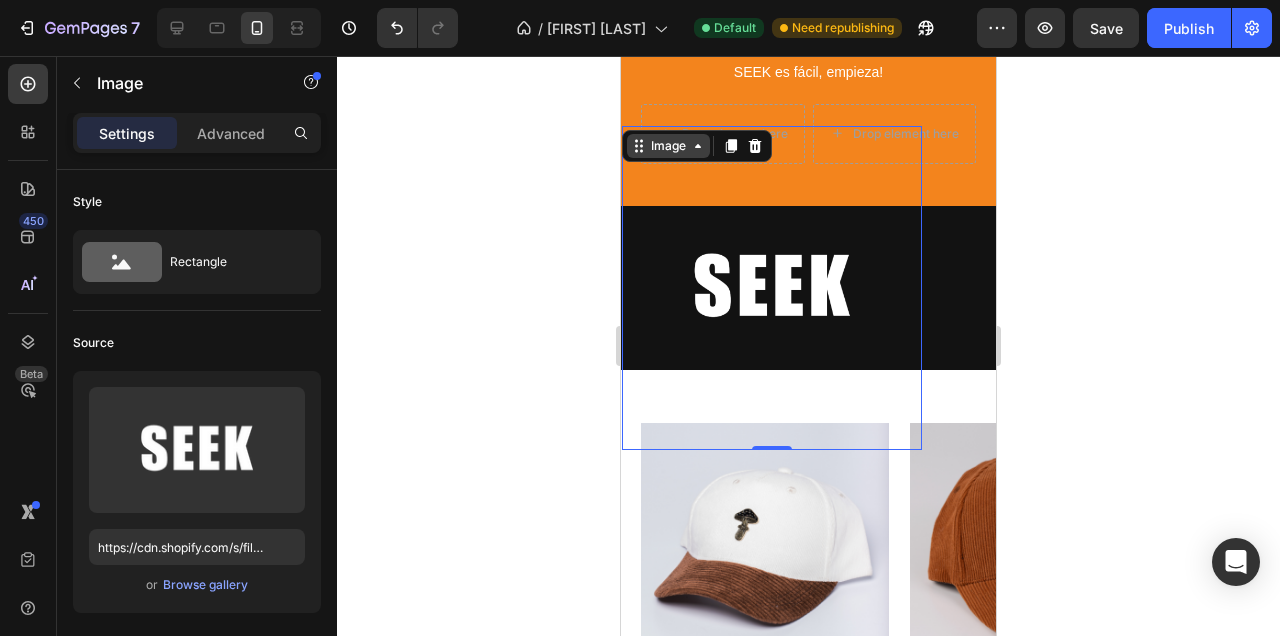 click on "Image" at bounding box center (668, 146) 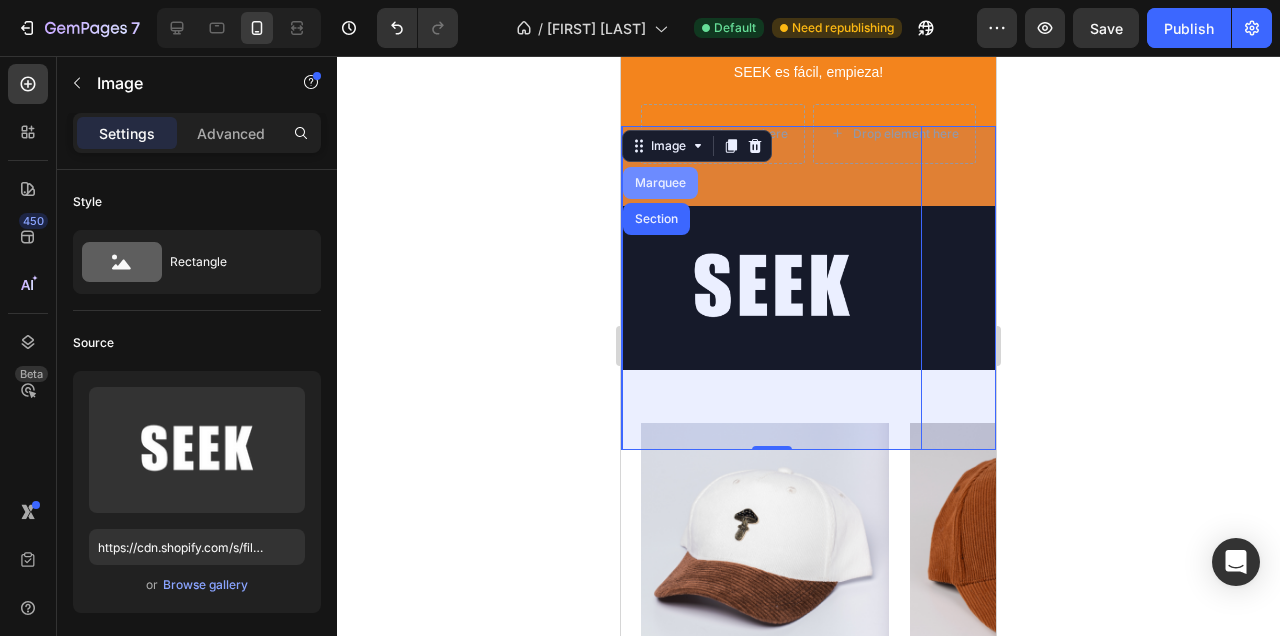 click on "Marquee" at bounding box center (660, 183) 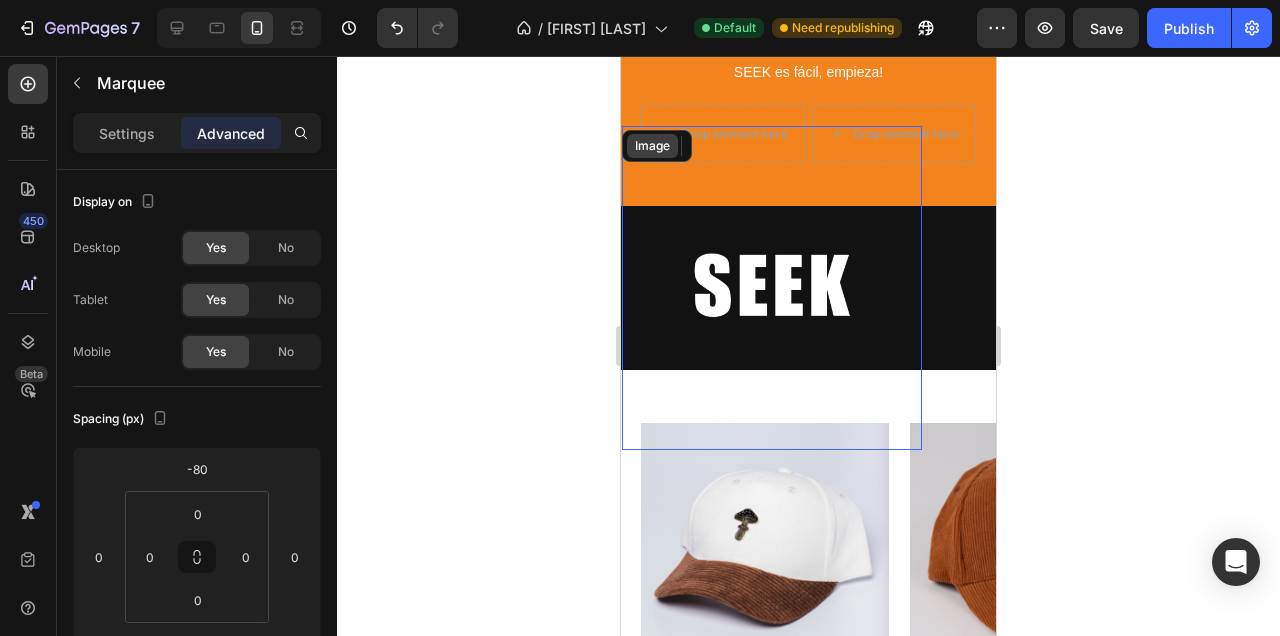 click on "Image" at bounding box center (652, 146) 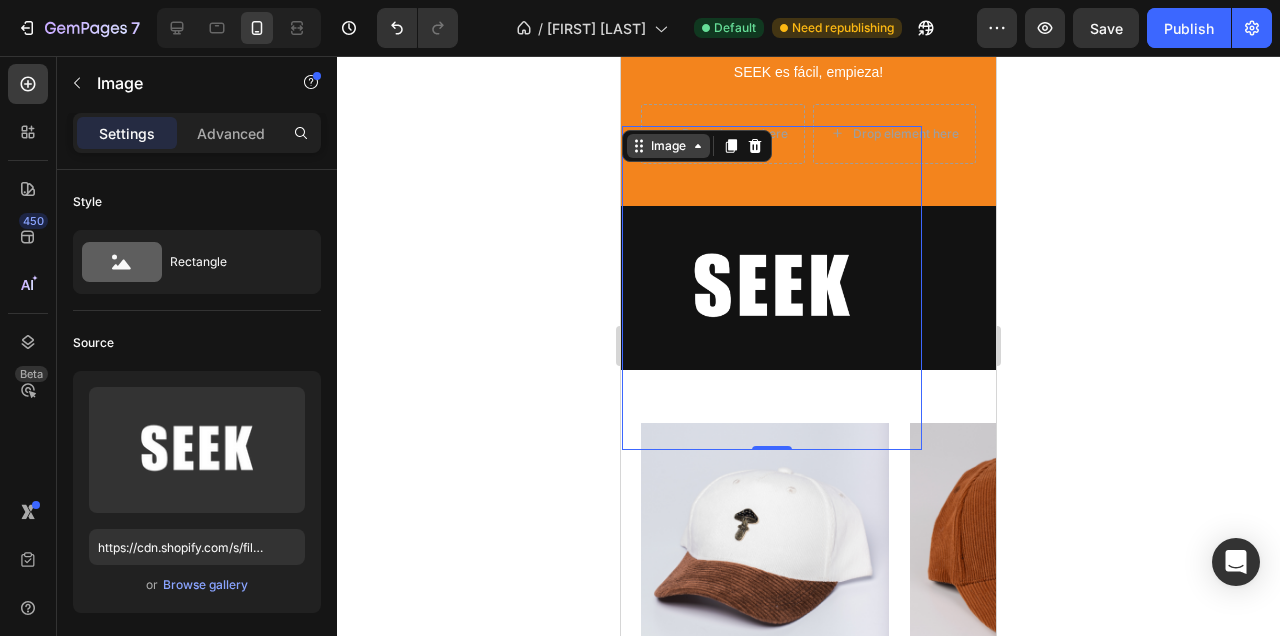 click on "Image" at bounding box center [668, 146] 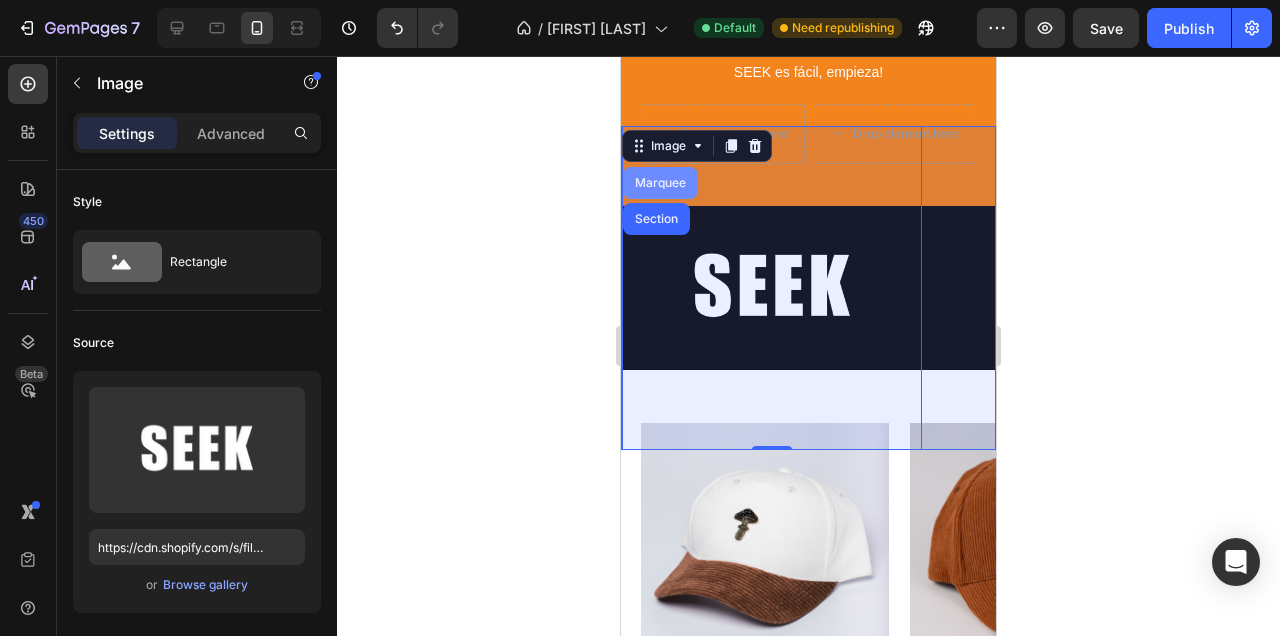 click on "Marquee" at bounding box center (660, 183) 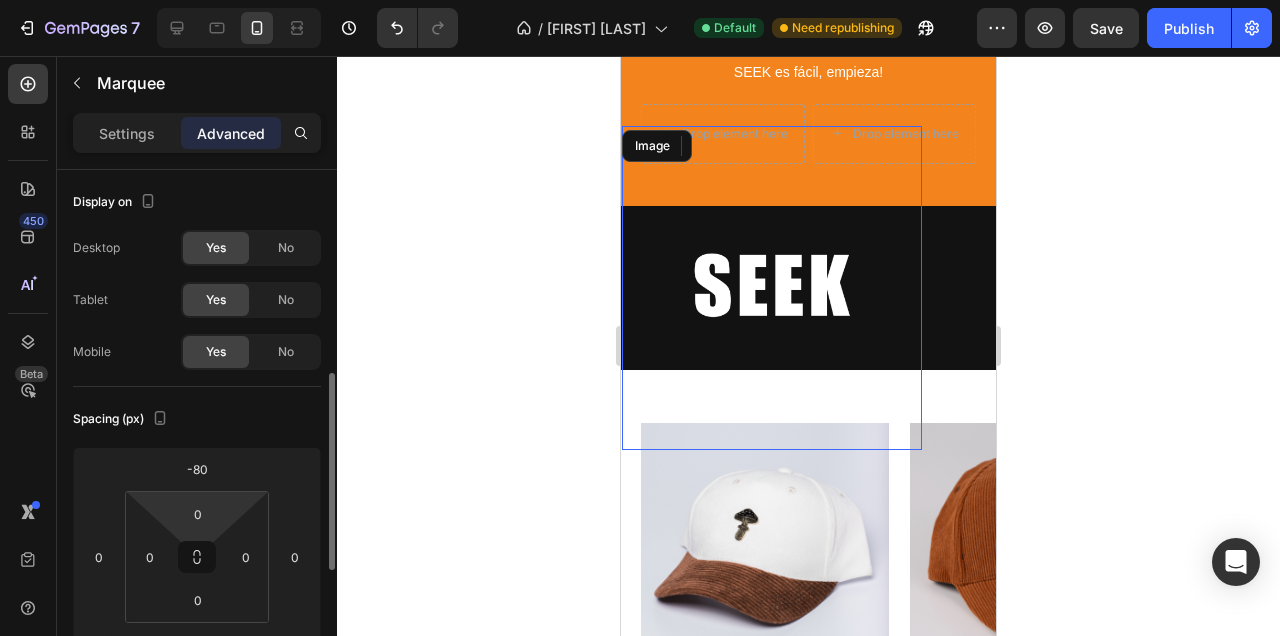 scroll, scrollTop: 148, scrollLeft: 0, axis: vertical 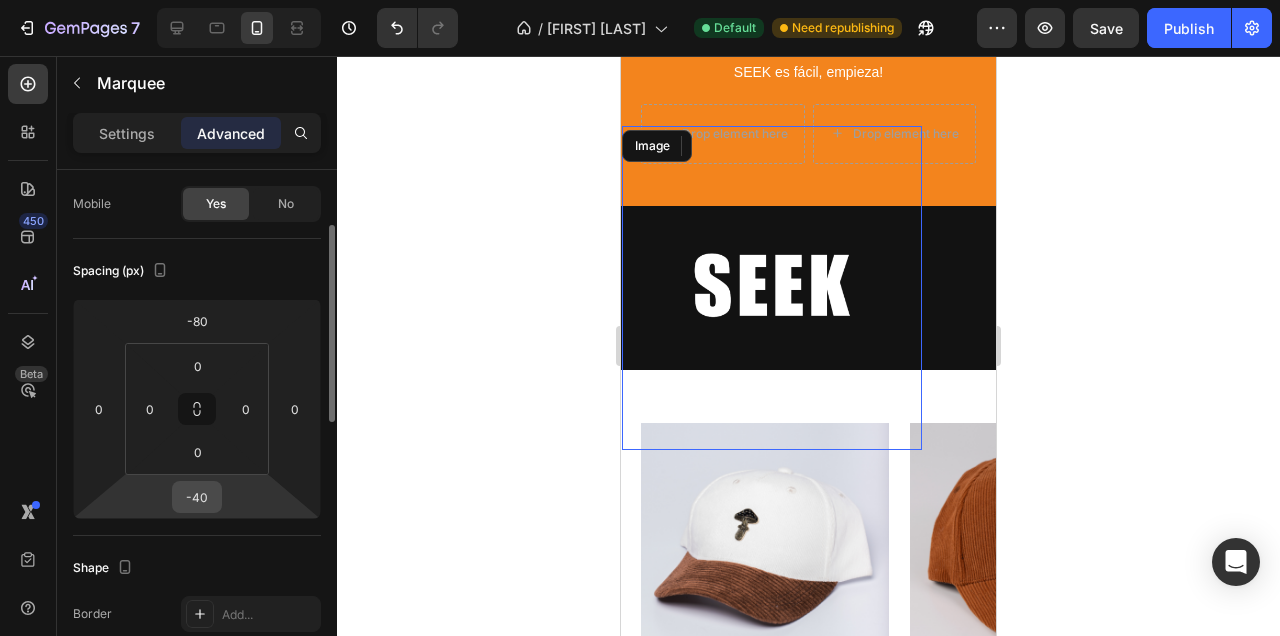 click on "-40" at bounding box center (197, 497) 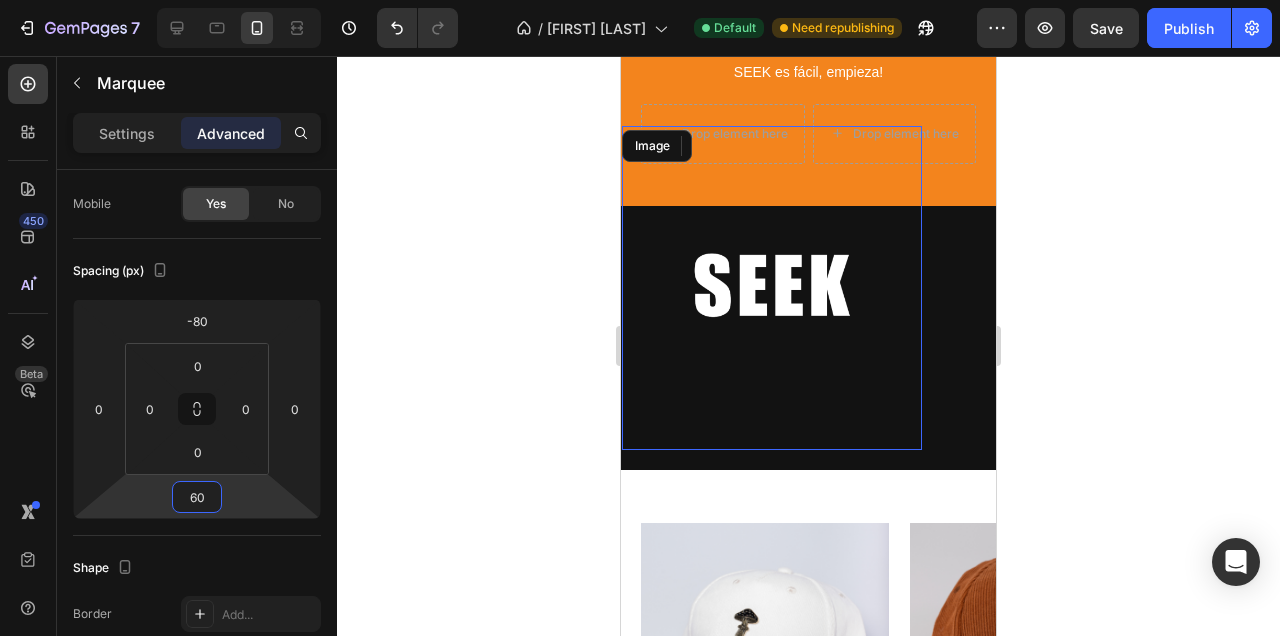 type on "6" 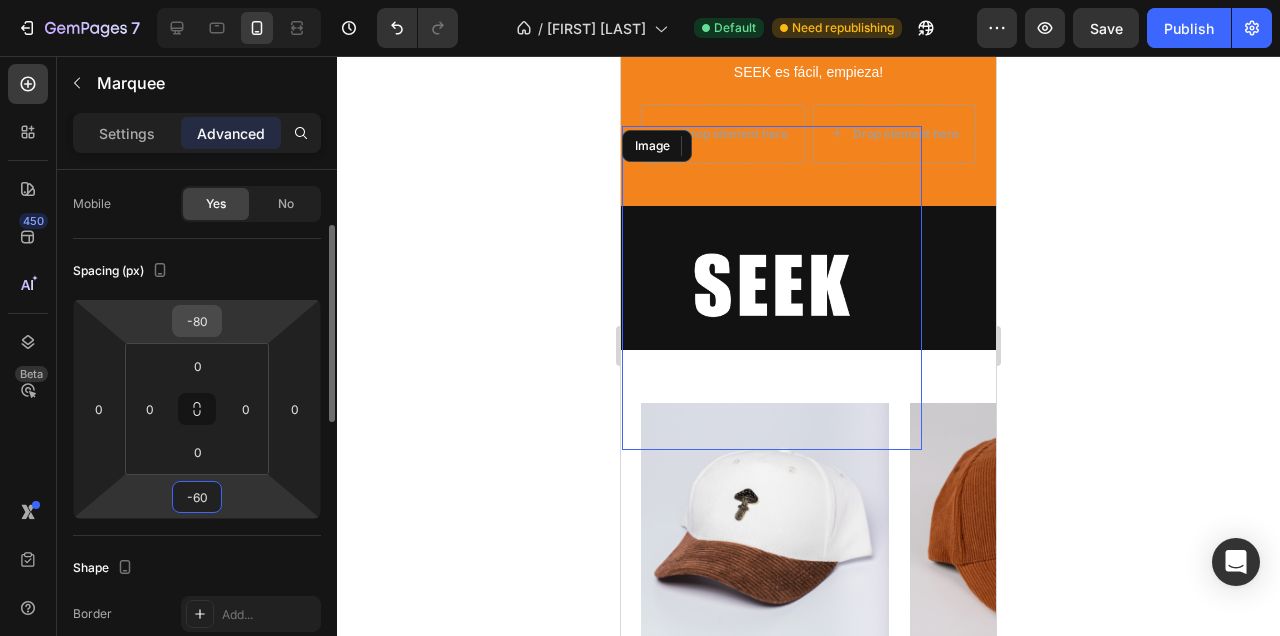 type on "-60" 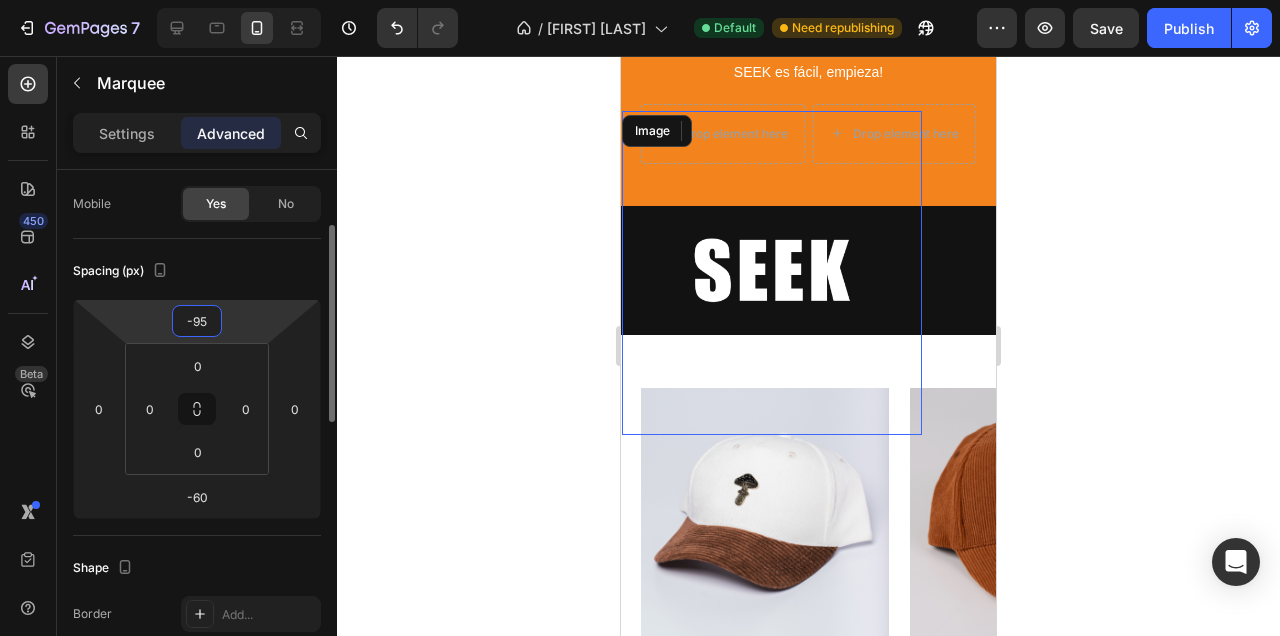 type on "-9" 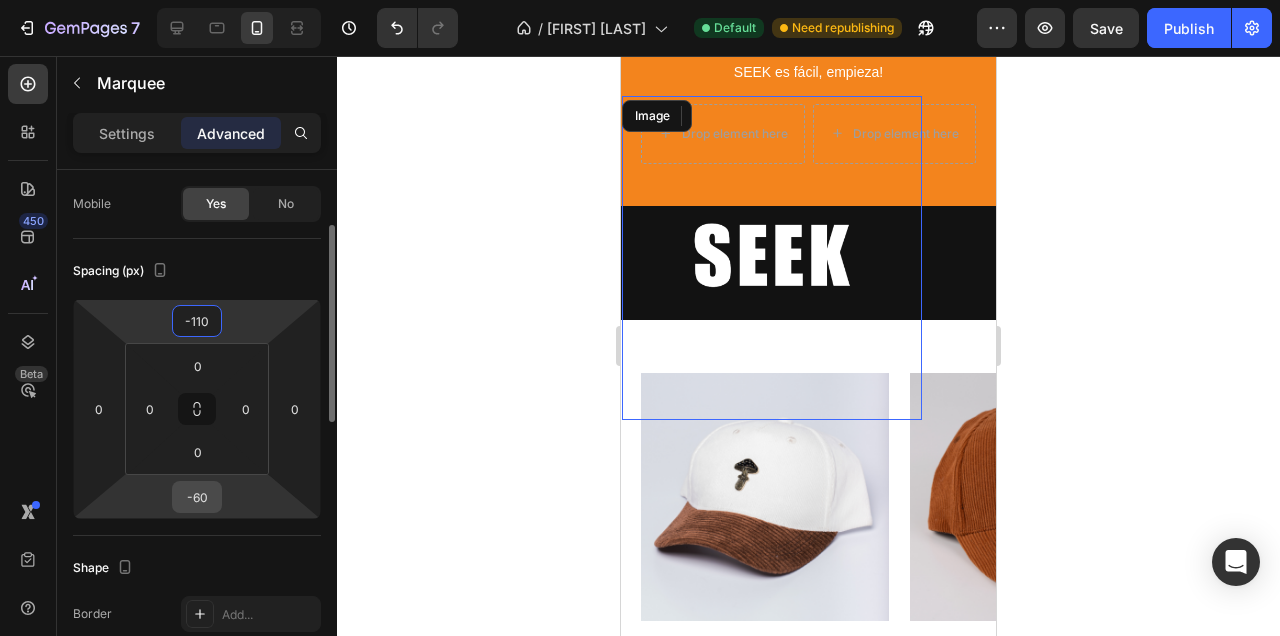 type on "-110" 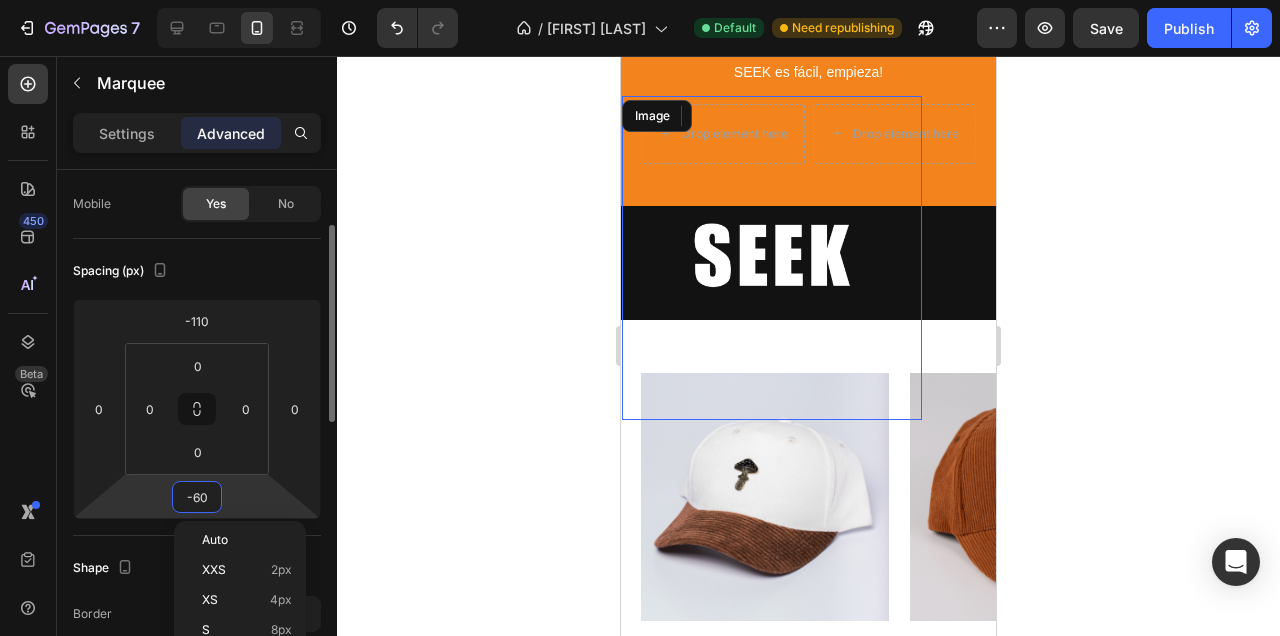 click on "-60" at bounding box center (197, 497) 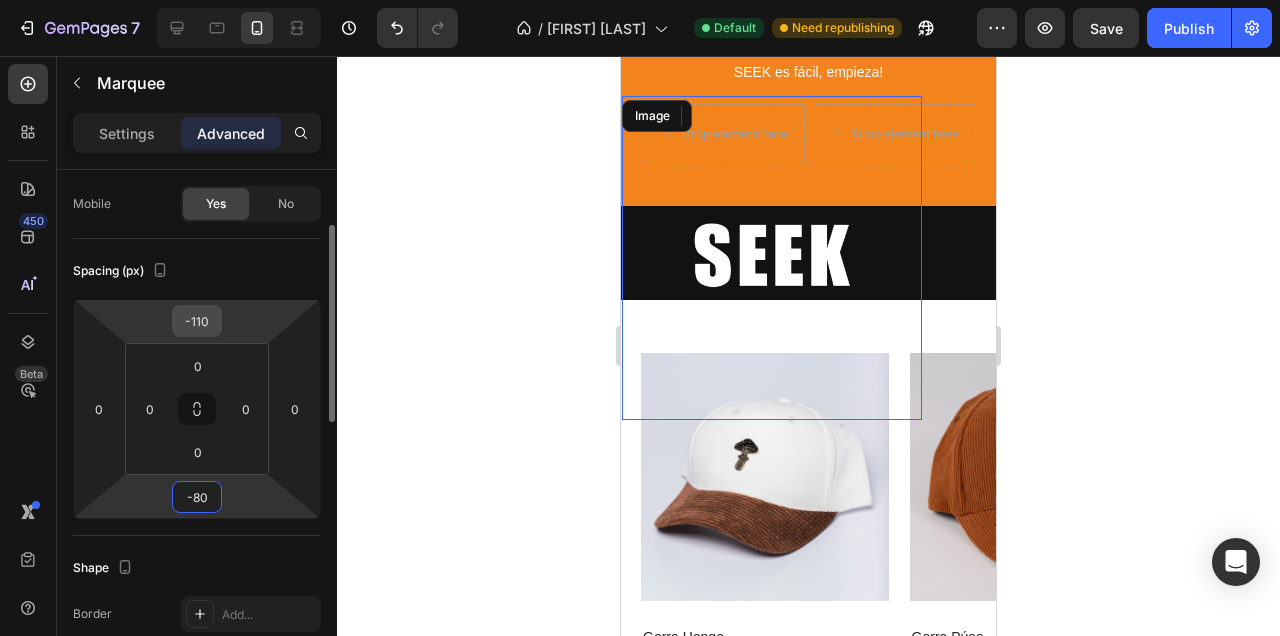 type on "-80" 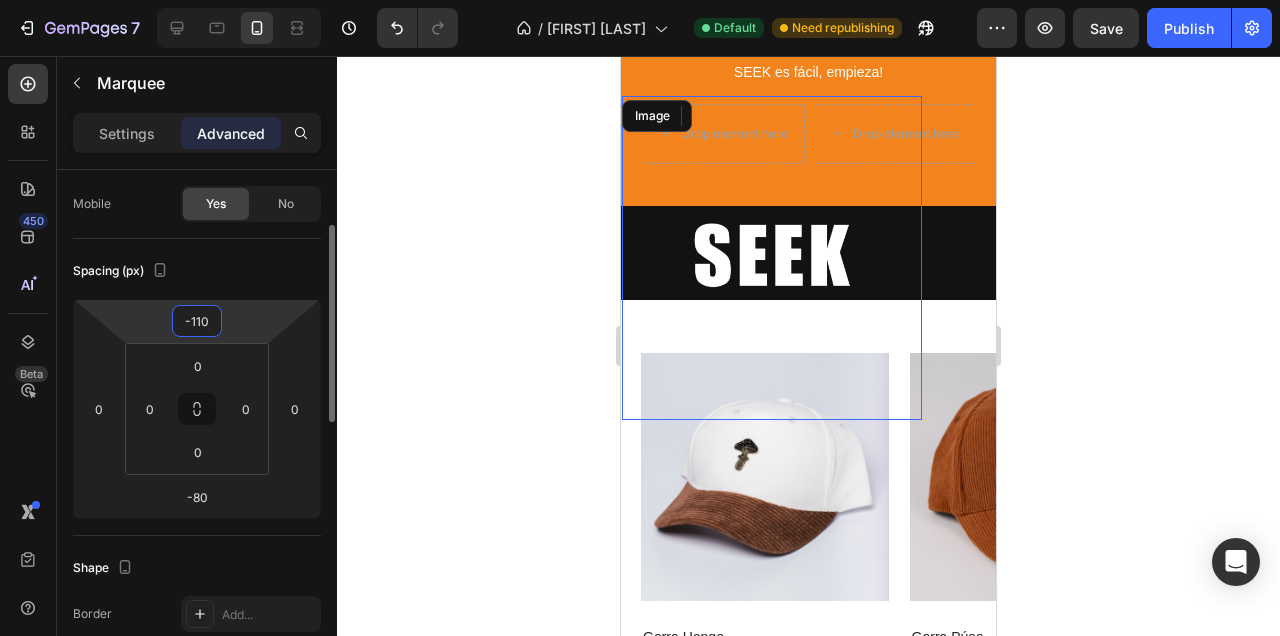 click on "-110" at bounding box center (197, 321) 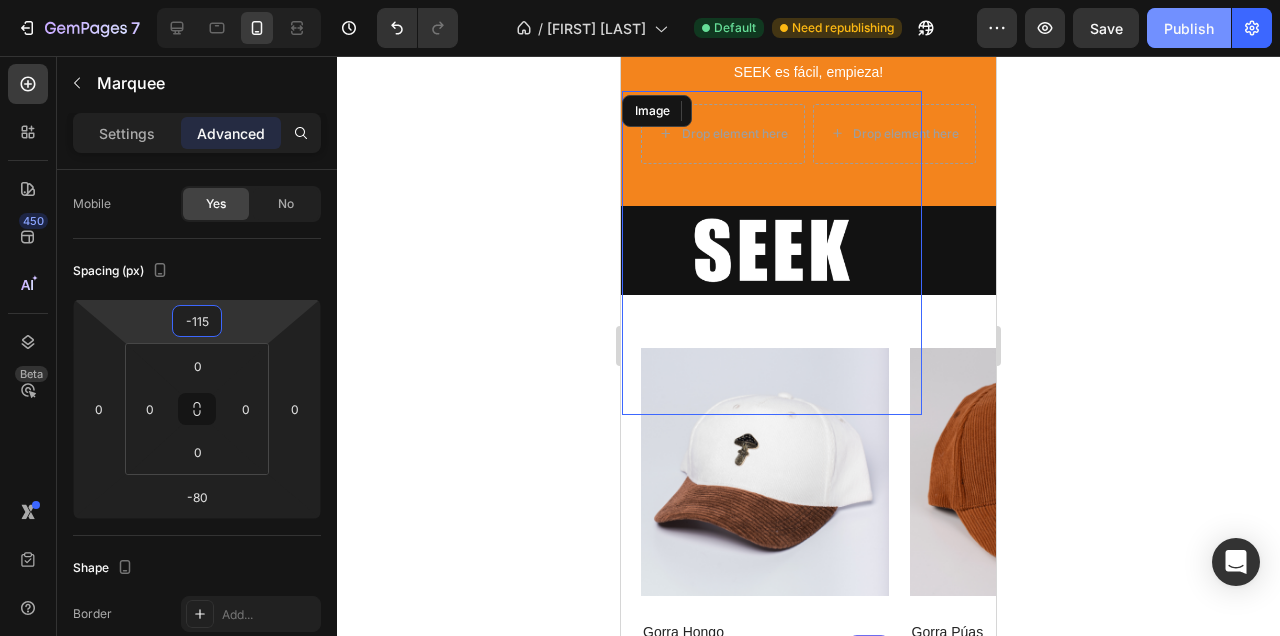 type on "-115" 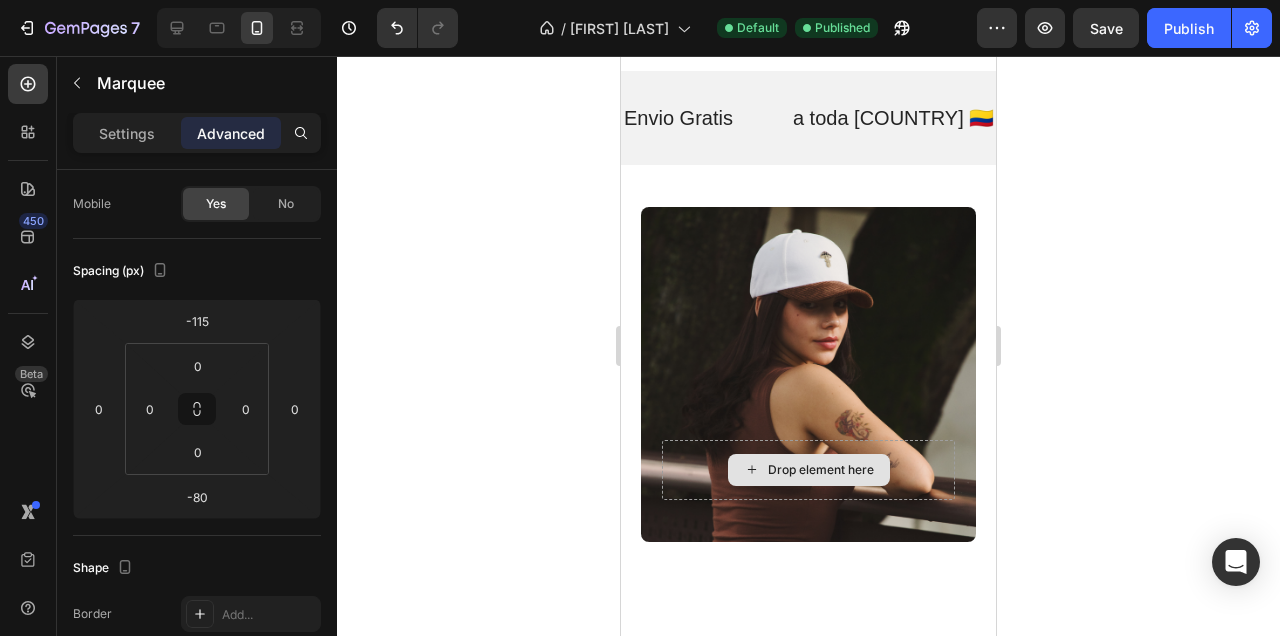 scroll, scrollTop: 1279, scrollLeft: 0, axis: vertical 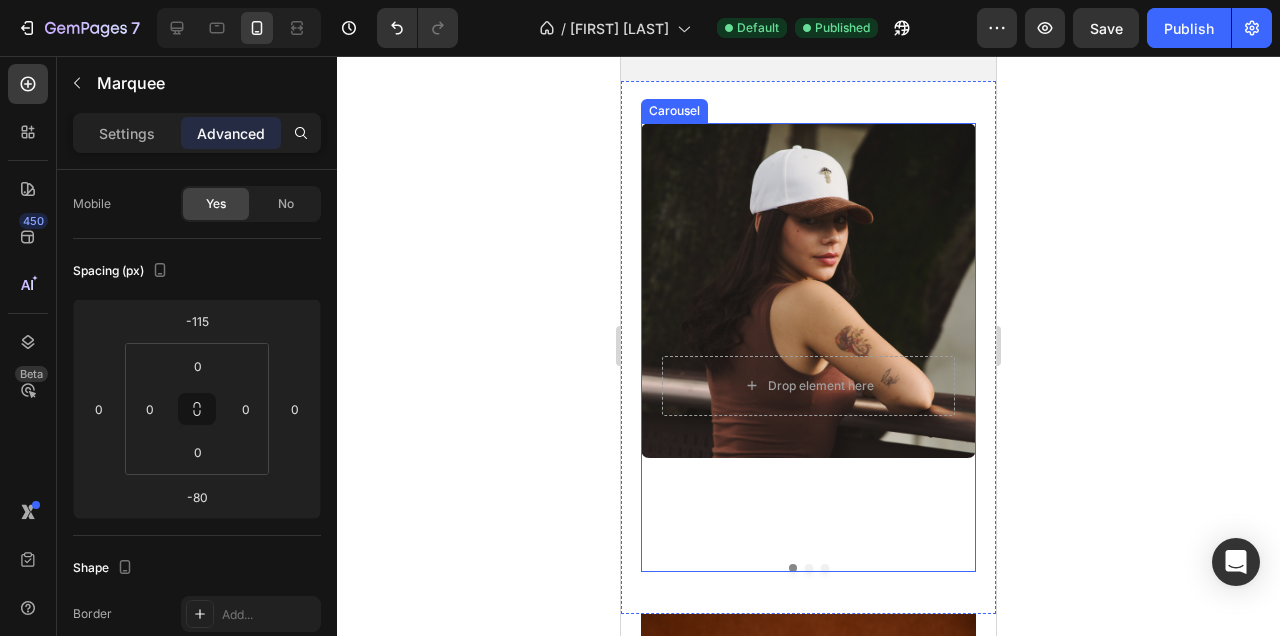 click at bounding box center [809, 568] 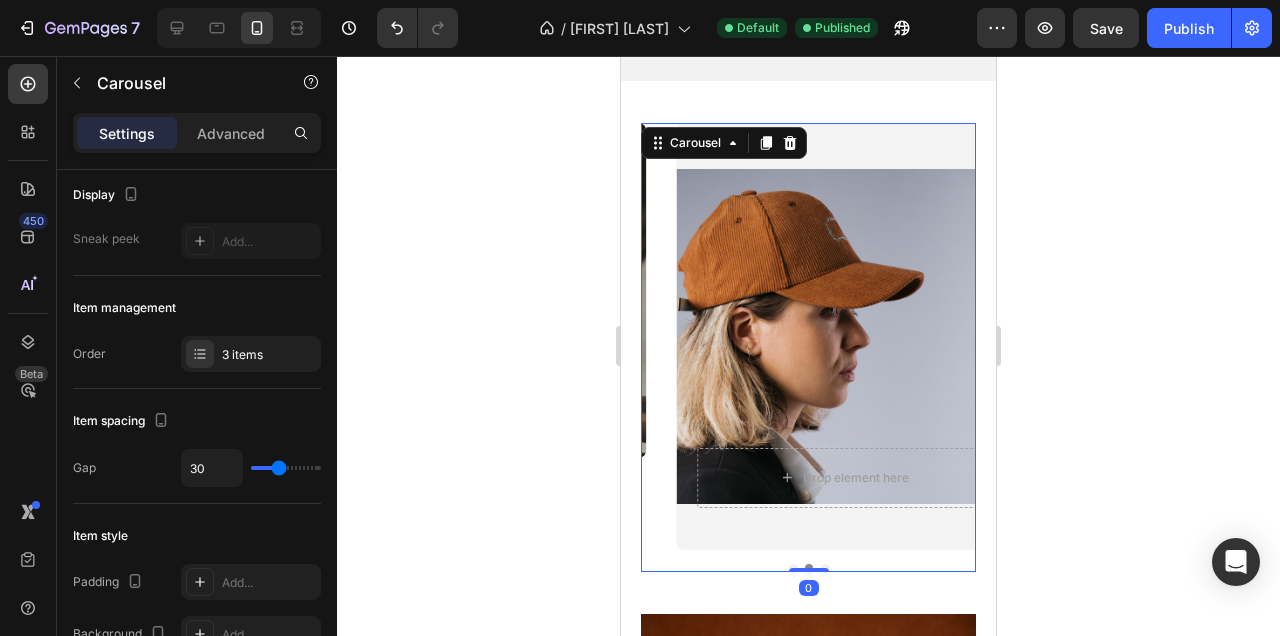 scroll, scrollTop: 0, scrollLeft: 0, axis: both 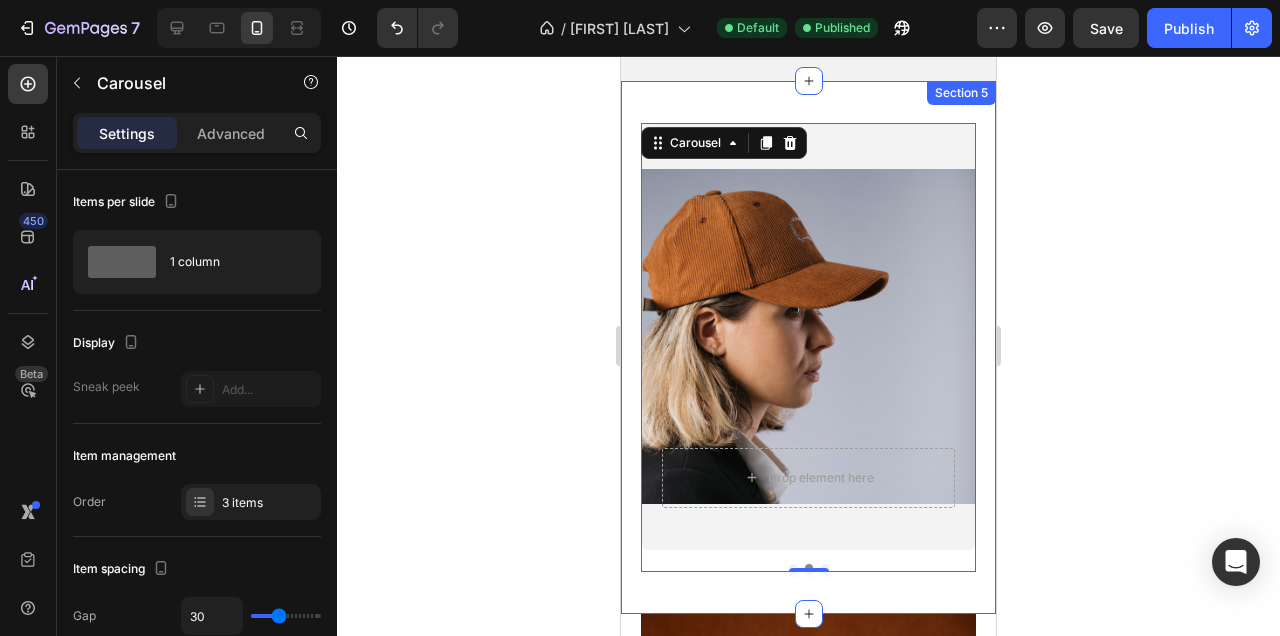 click 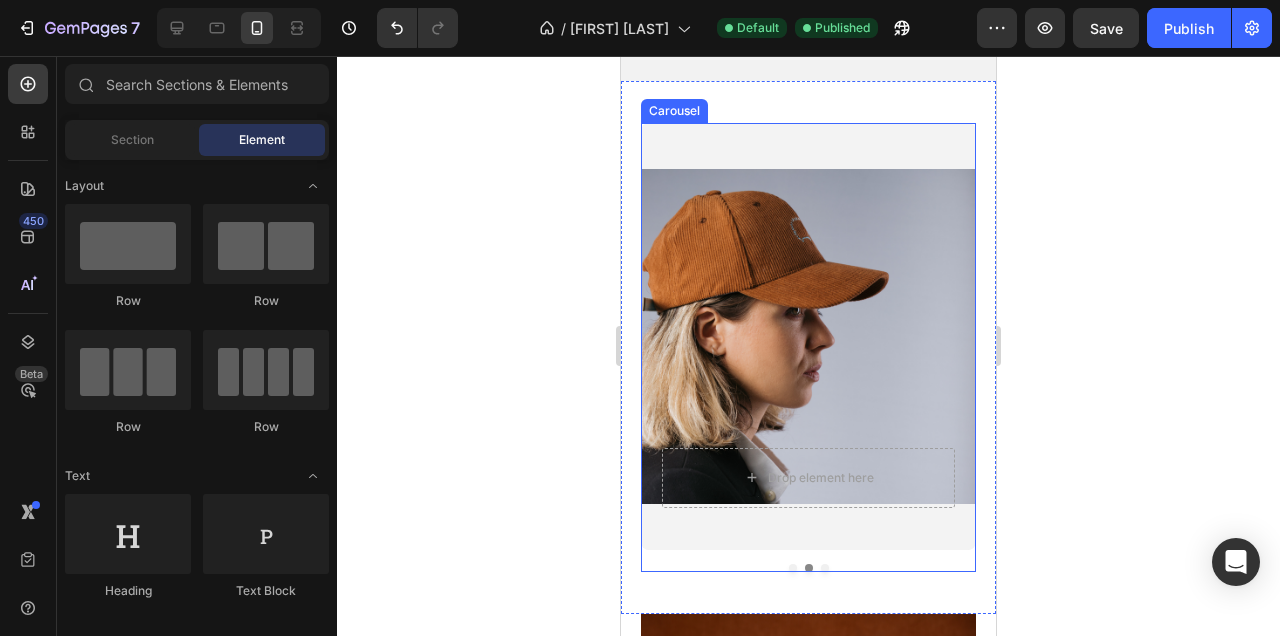 click at bounding box center [793, 568] 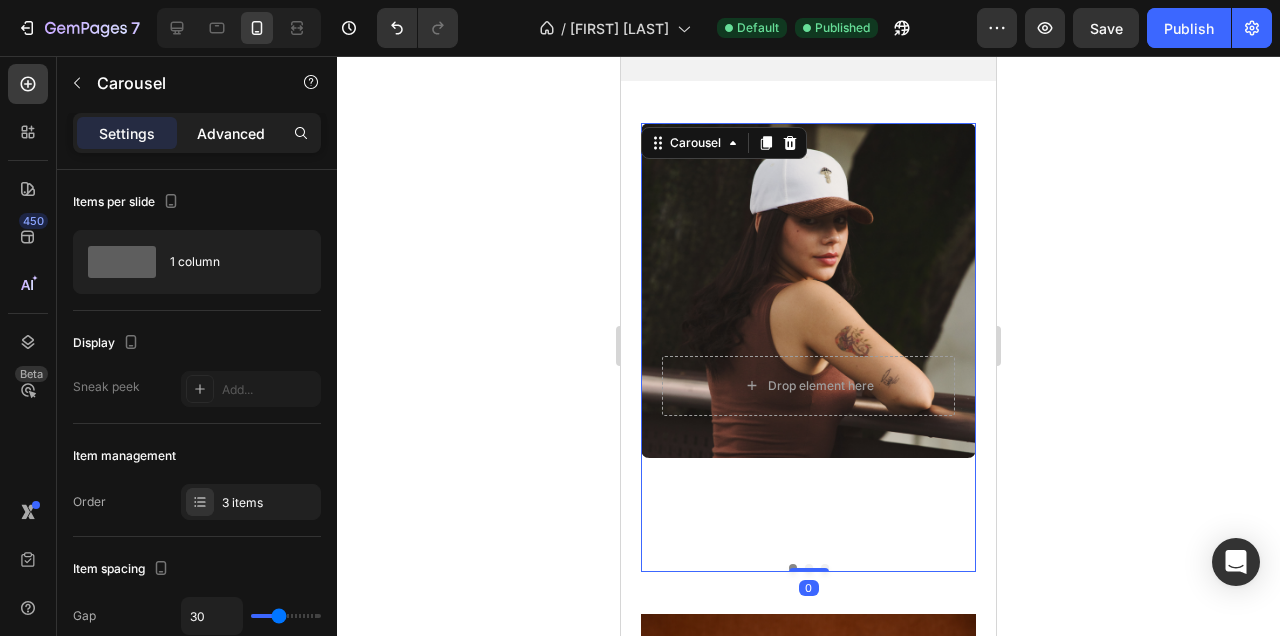 click on "Advanced" 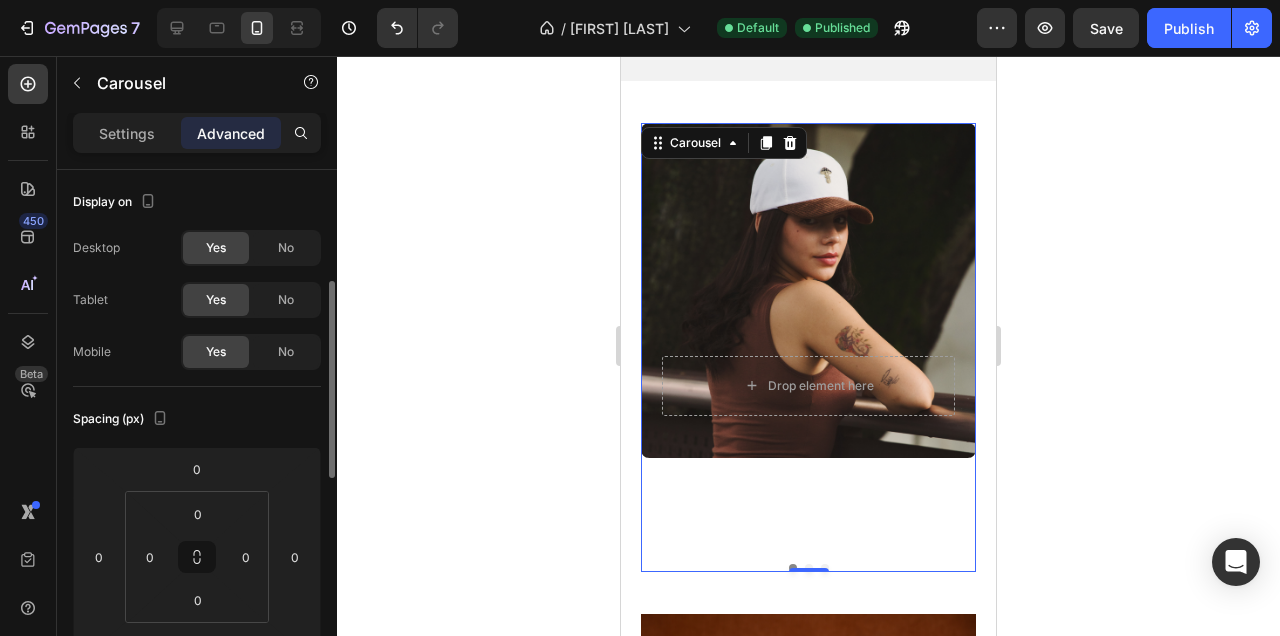 scroll, scrollTop: 81, scrollLeft: 0, axis: vertical 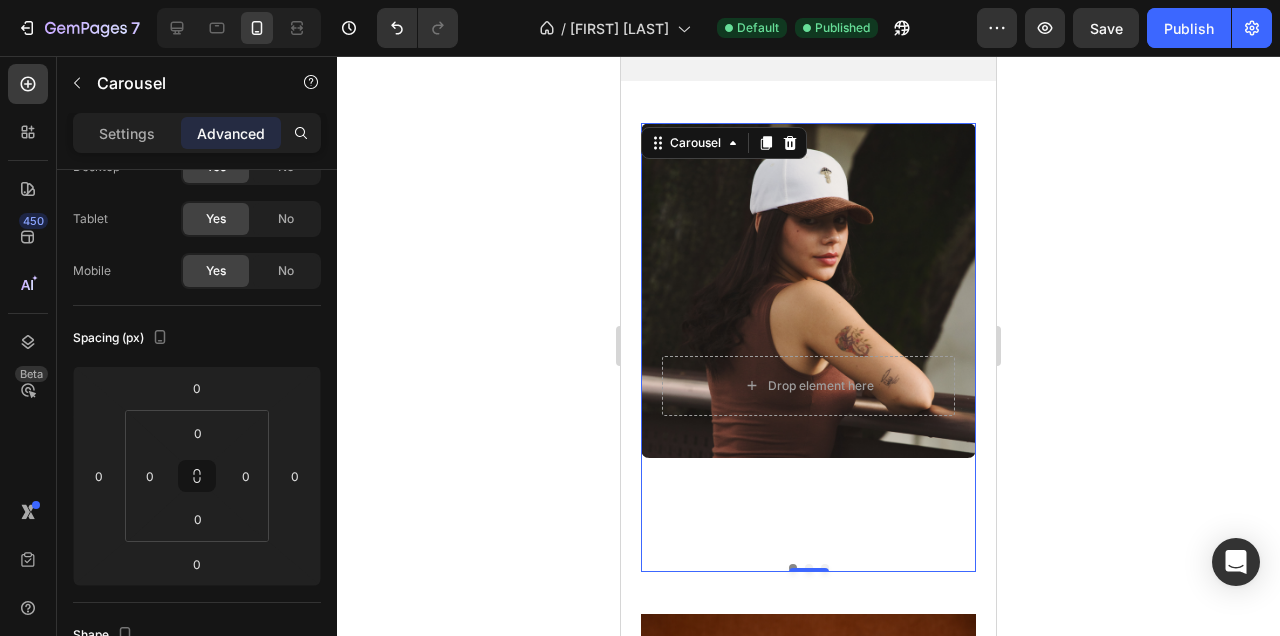 click at bounding box center (809, 568) 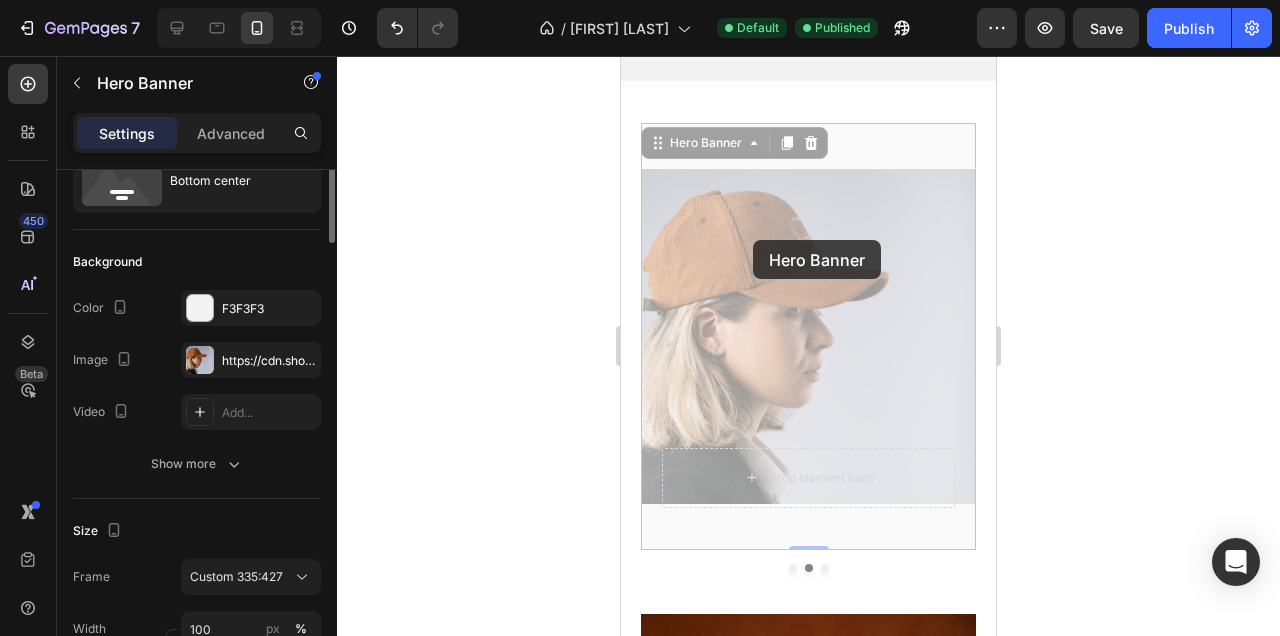 scroll, scrollTop: 0, scrollLeft: 0, axis: both 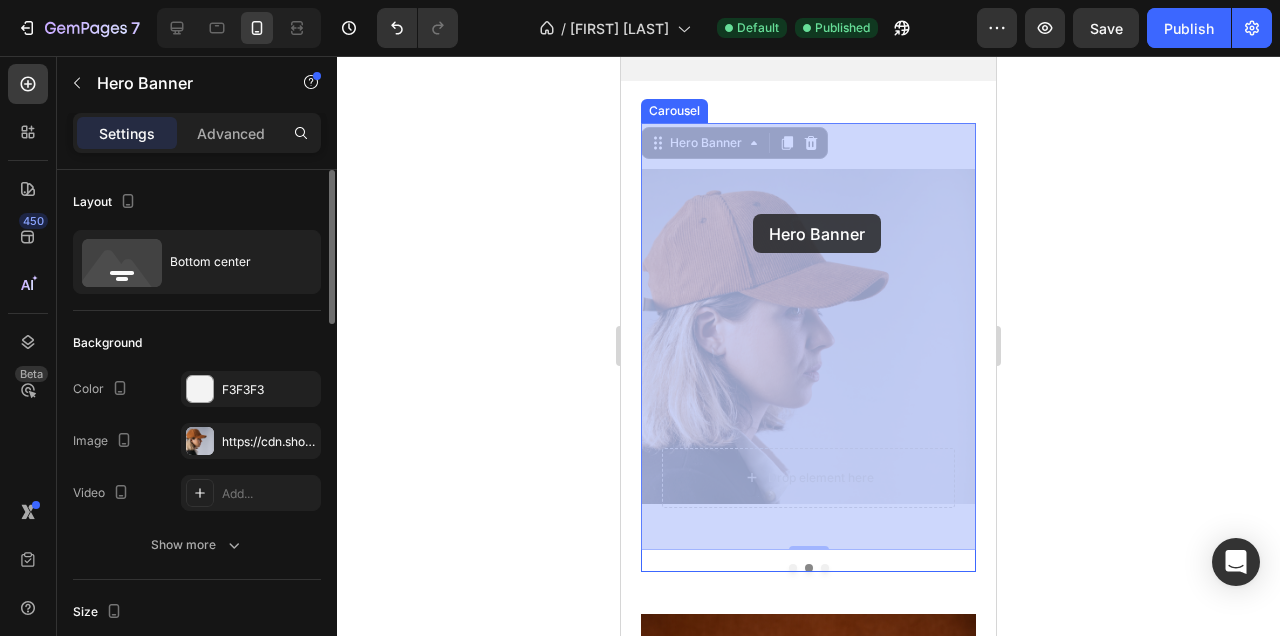 drag, startPoint x: 749, startPoint y: 362, endPoint x: 753, endPoint y: 216, distance: 146.05478 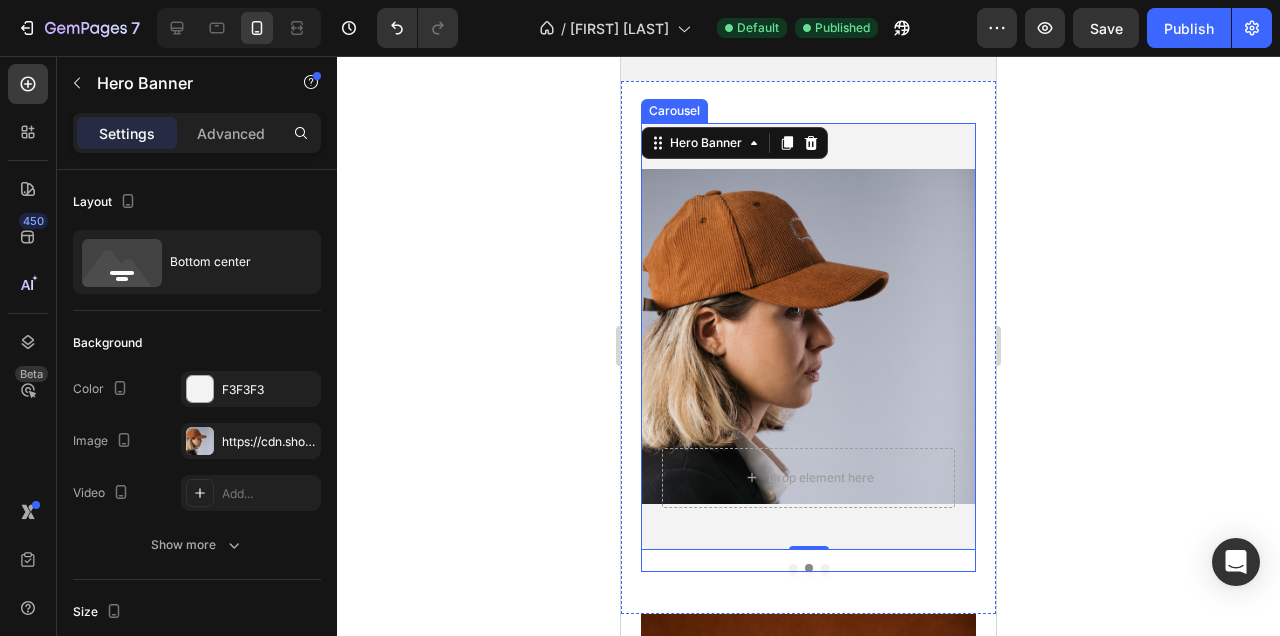 click at bounding box center (793, 568) 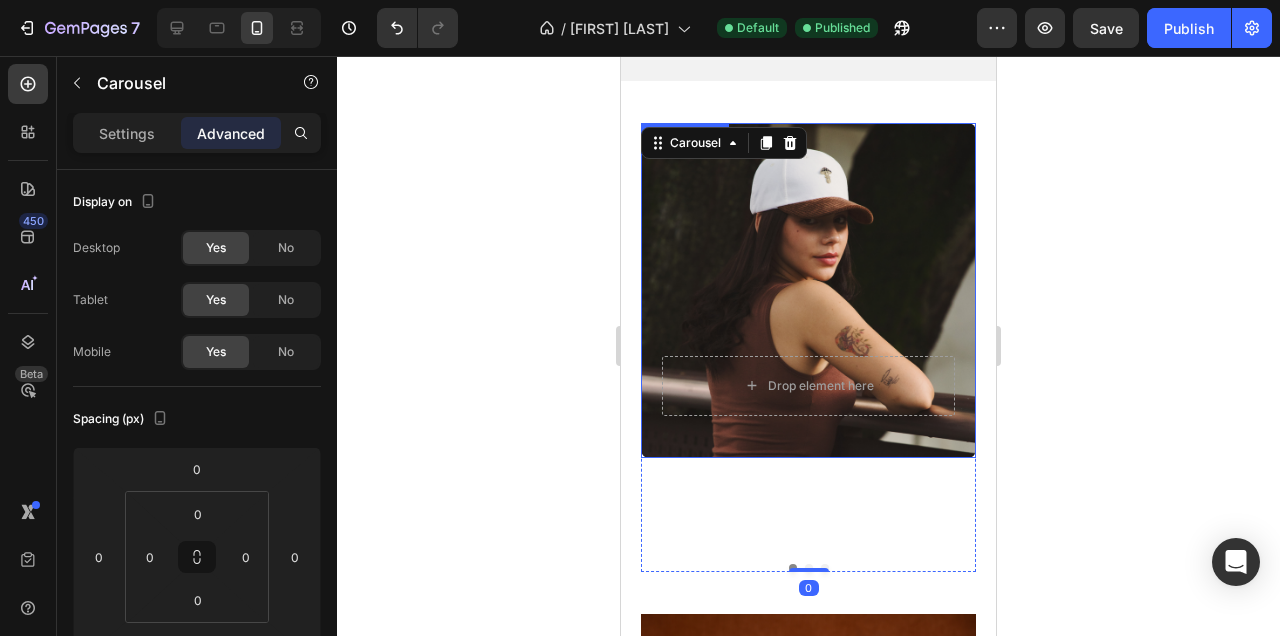 click at bounding box center [808, 290] 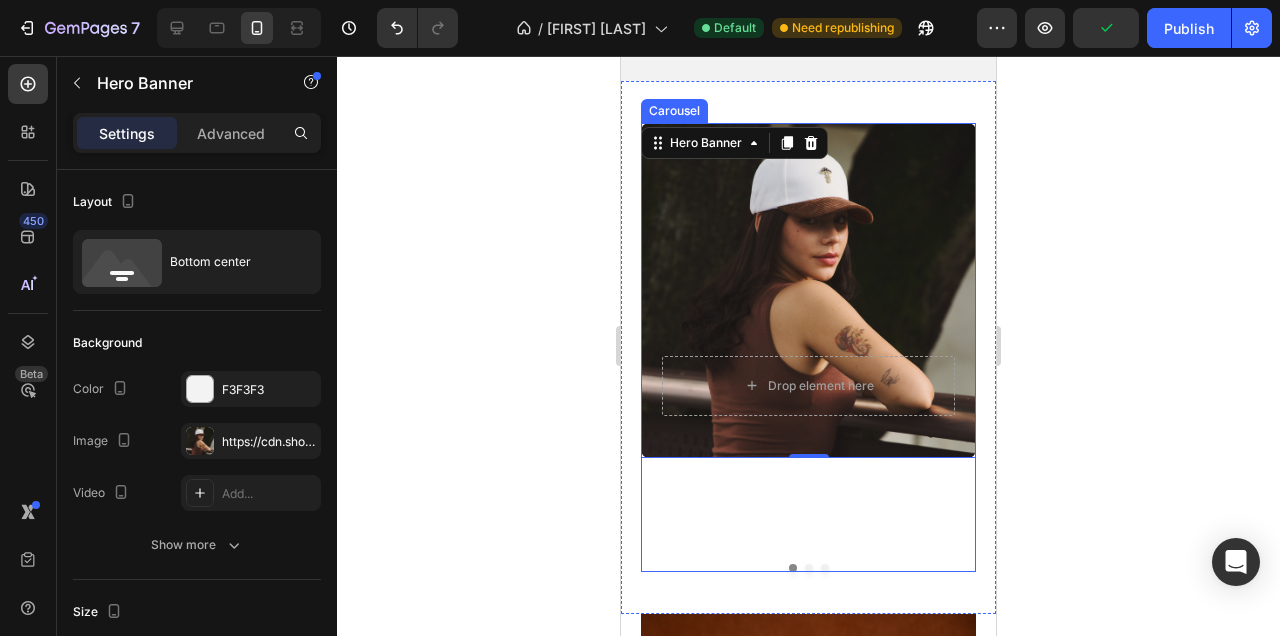 click at bounding box center [809, 568] 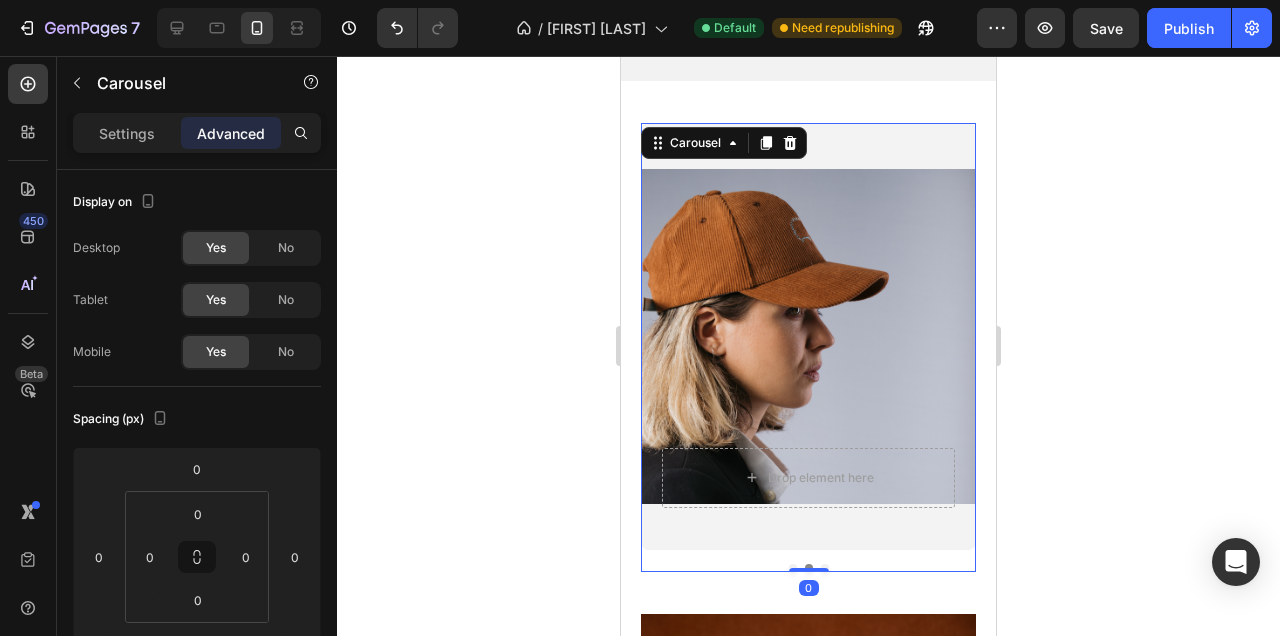 click at bounding box center [809, 570] 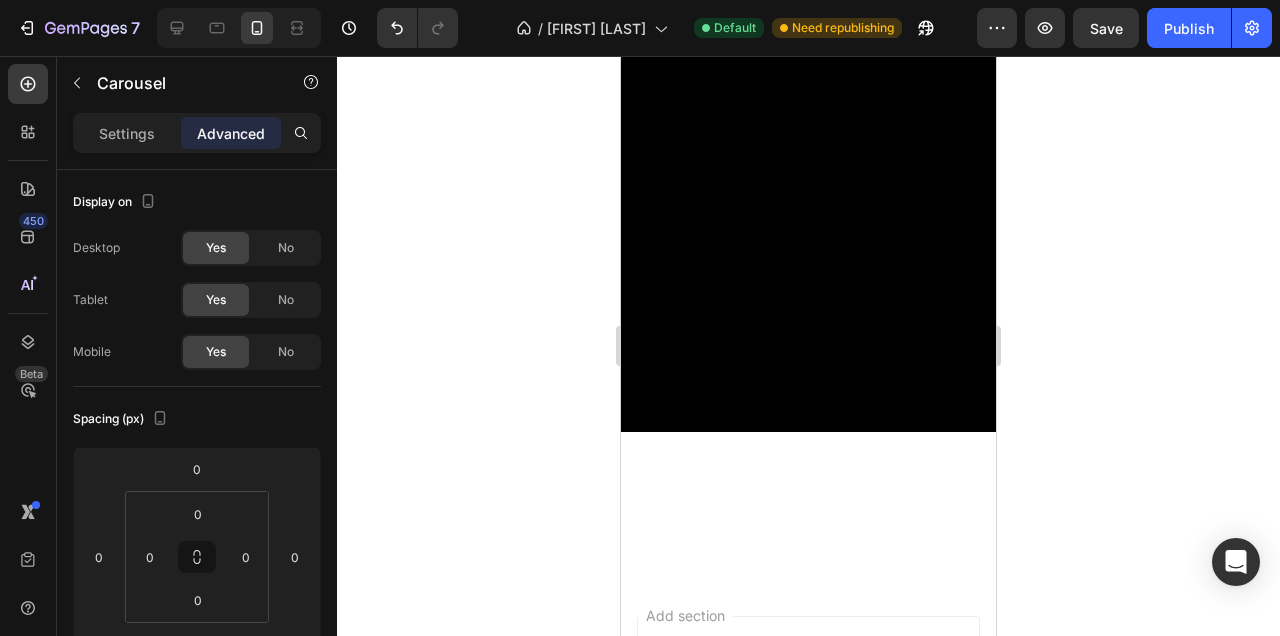 scroll, scrollTop: 0, scrollLeft: 0, axis: both 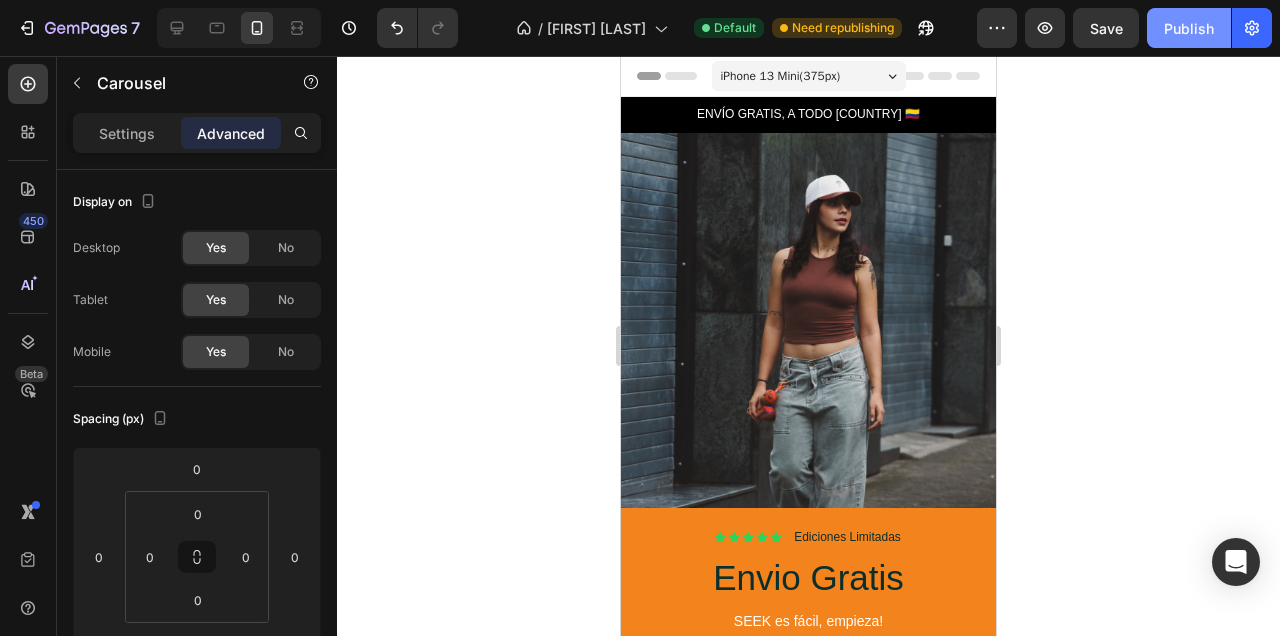 click on "Publish" at bounding box center (1189, 28) 